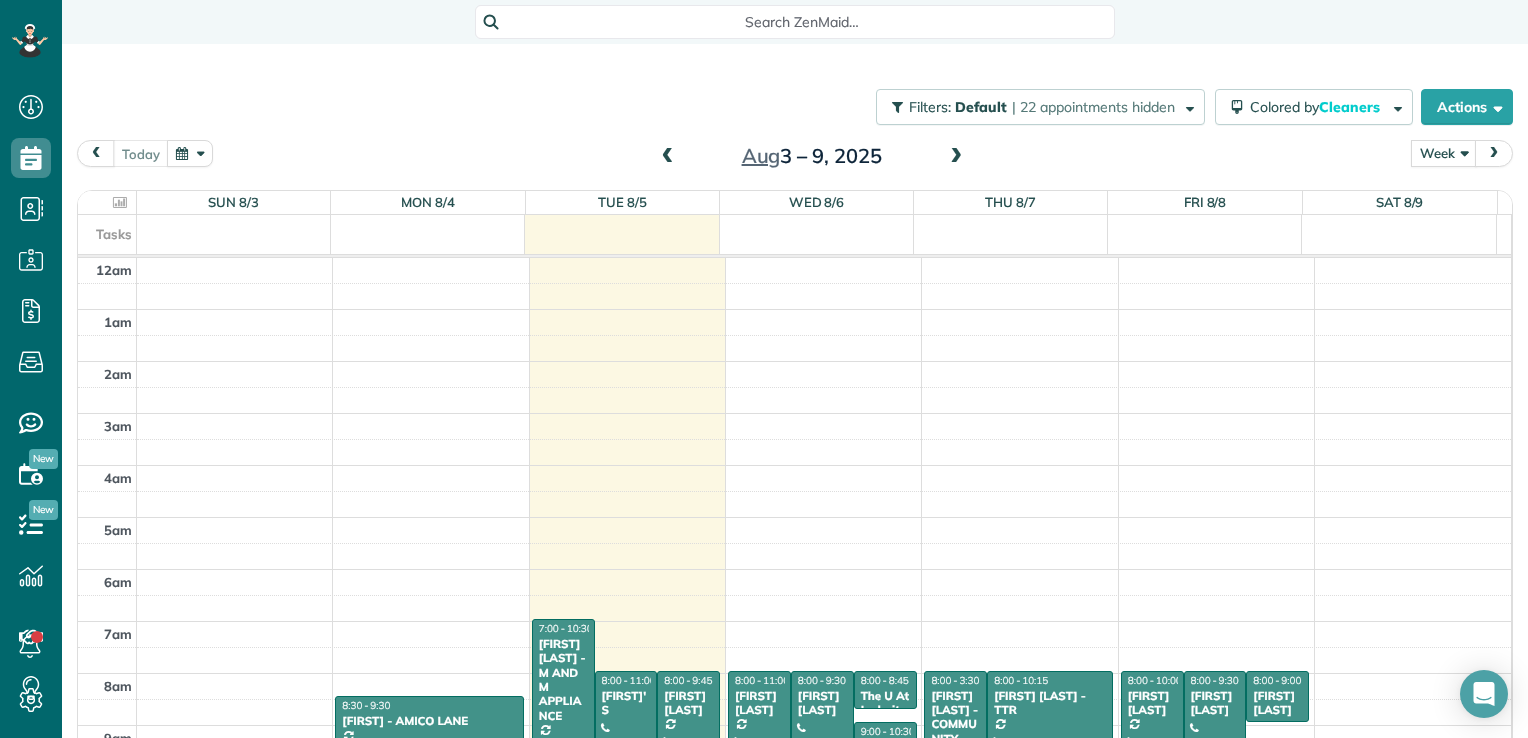 scroll, scrollTop: 0, scrollLeft: 0, axis: both 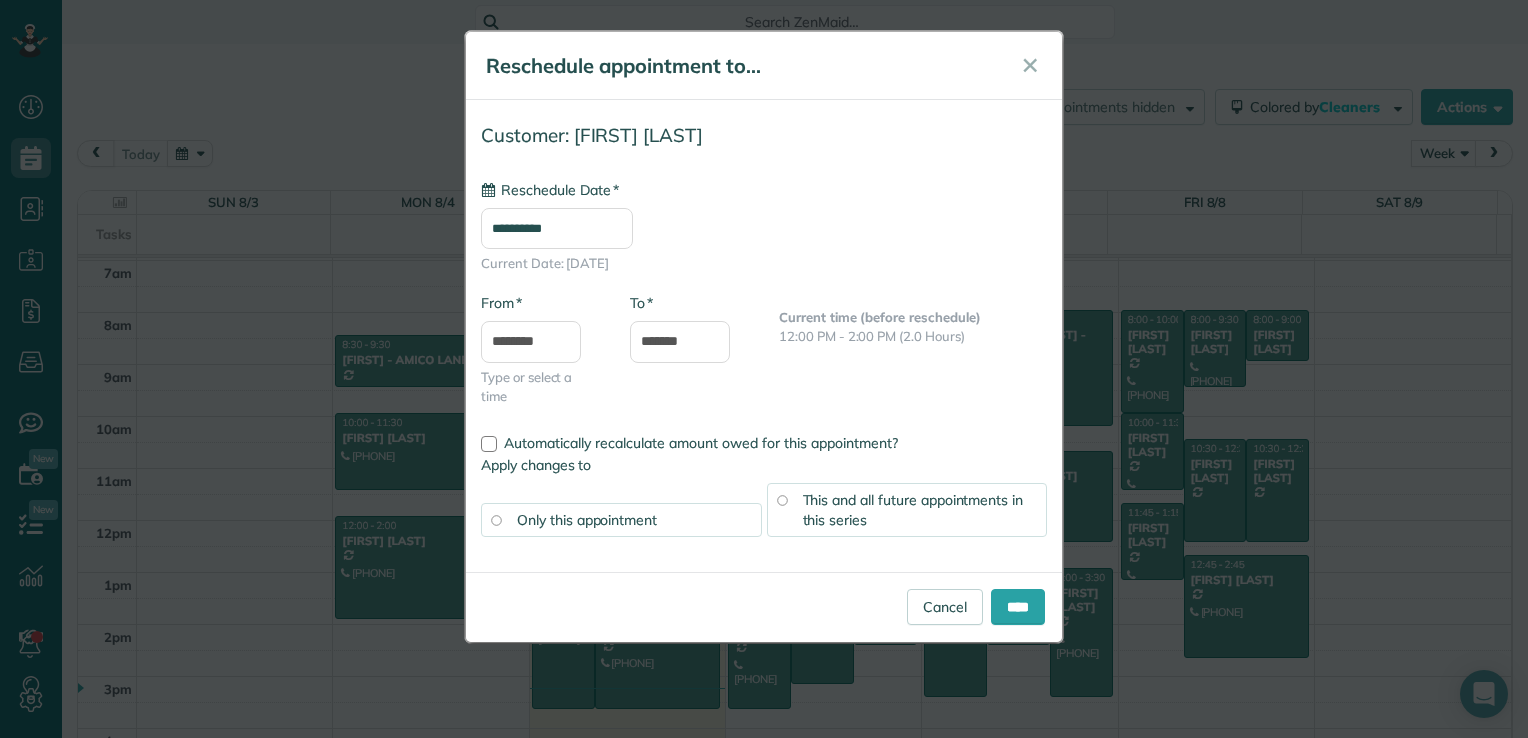 click on "**********" at bounding box center (557, 228) 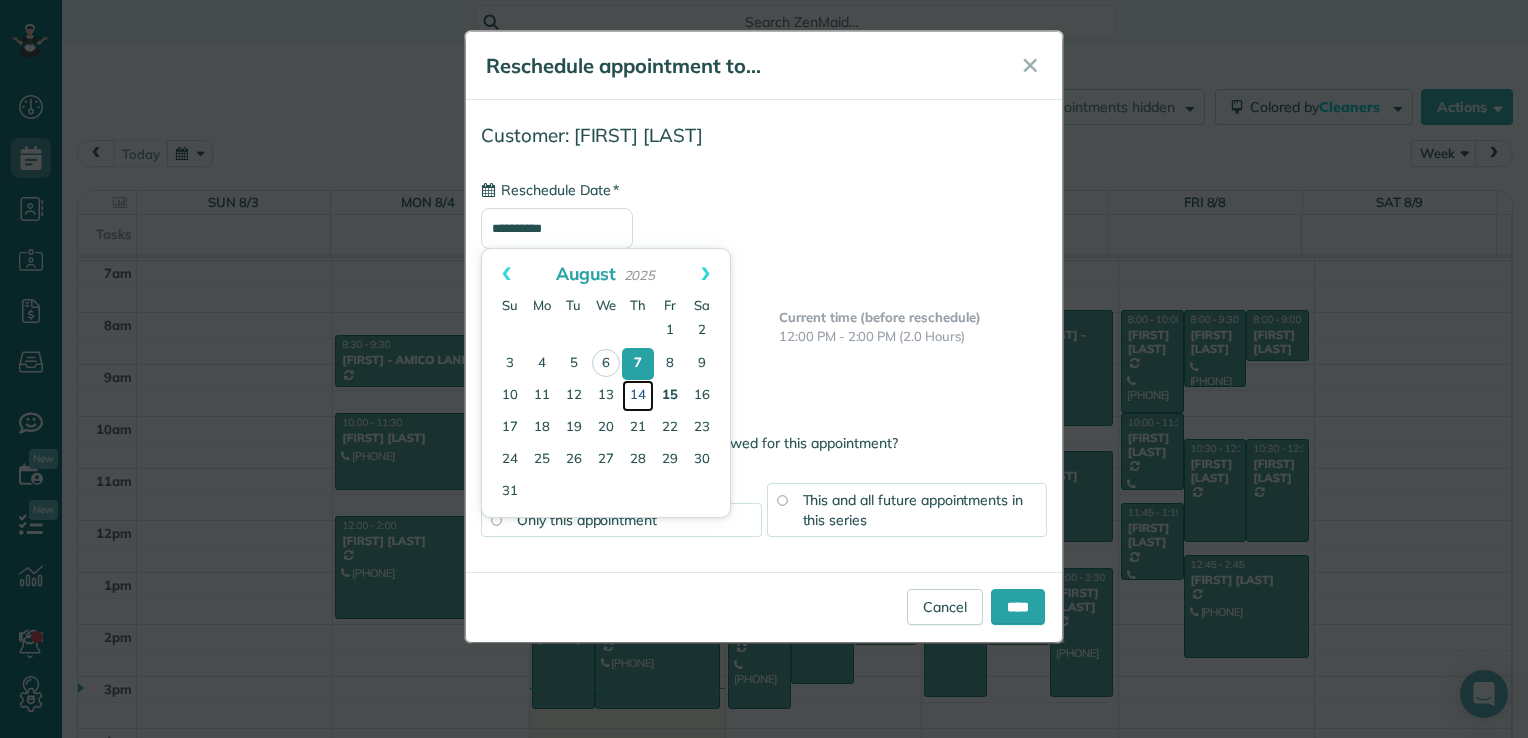 drag, startPoint x: 645, startPoint y: 388, endPoint x: 675, endPoint y: 408, distance: 36.05551 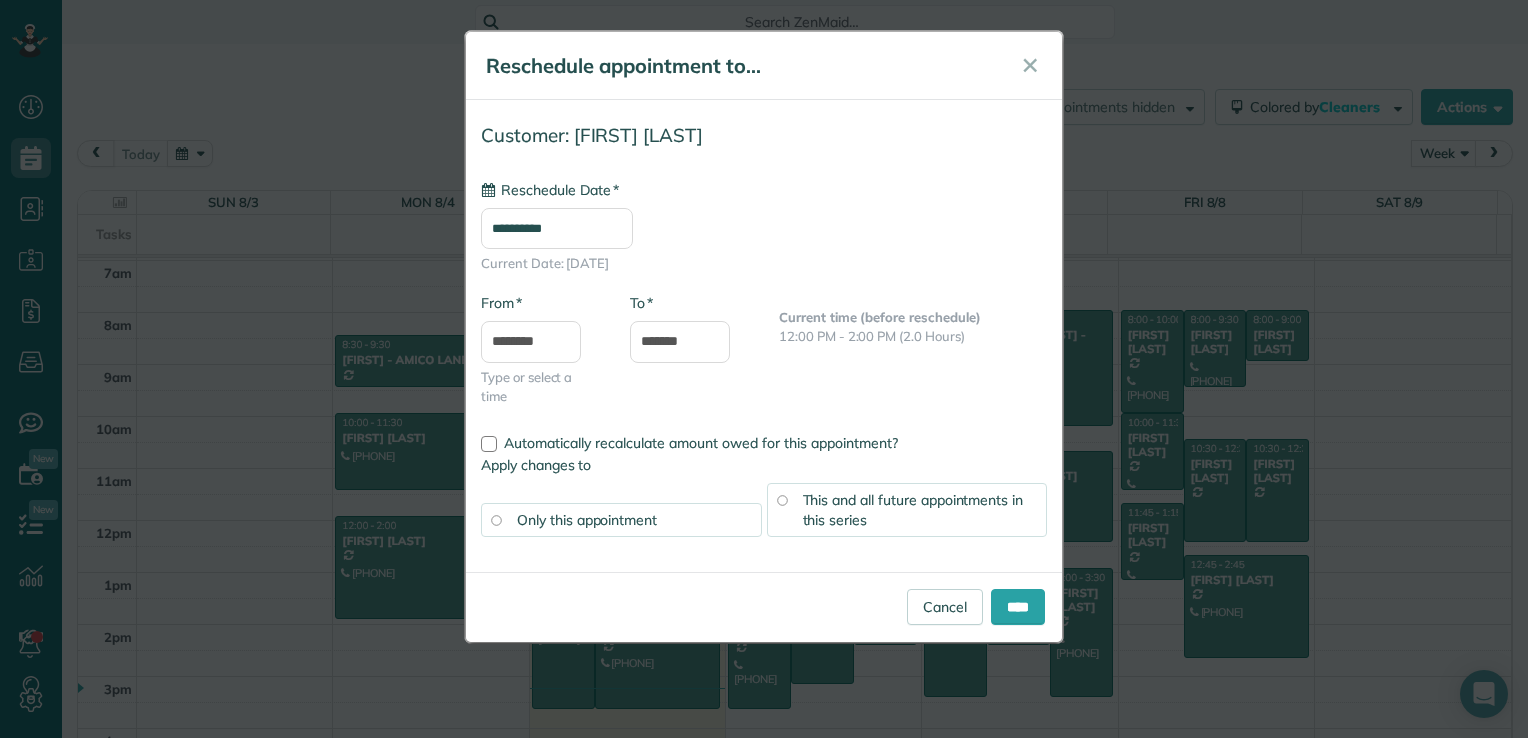 click on "This and all future appointments in this series" at bounding box center (907, 510) 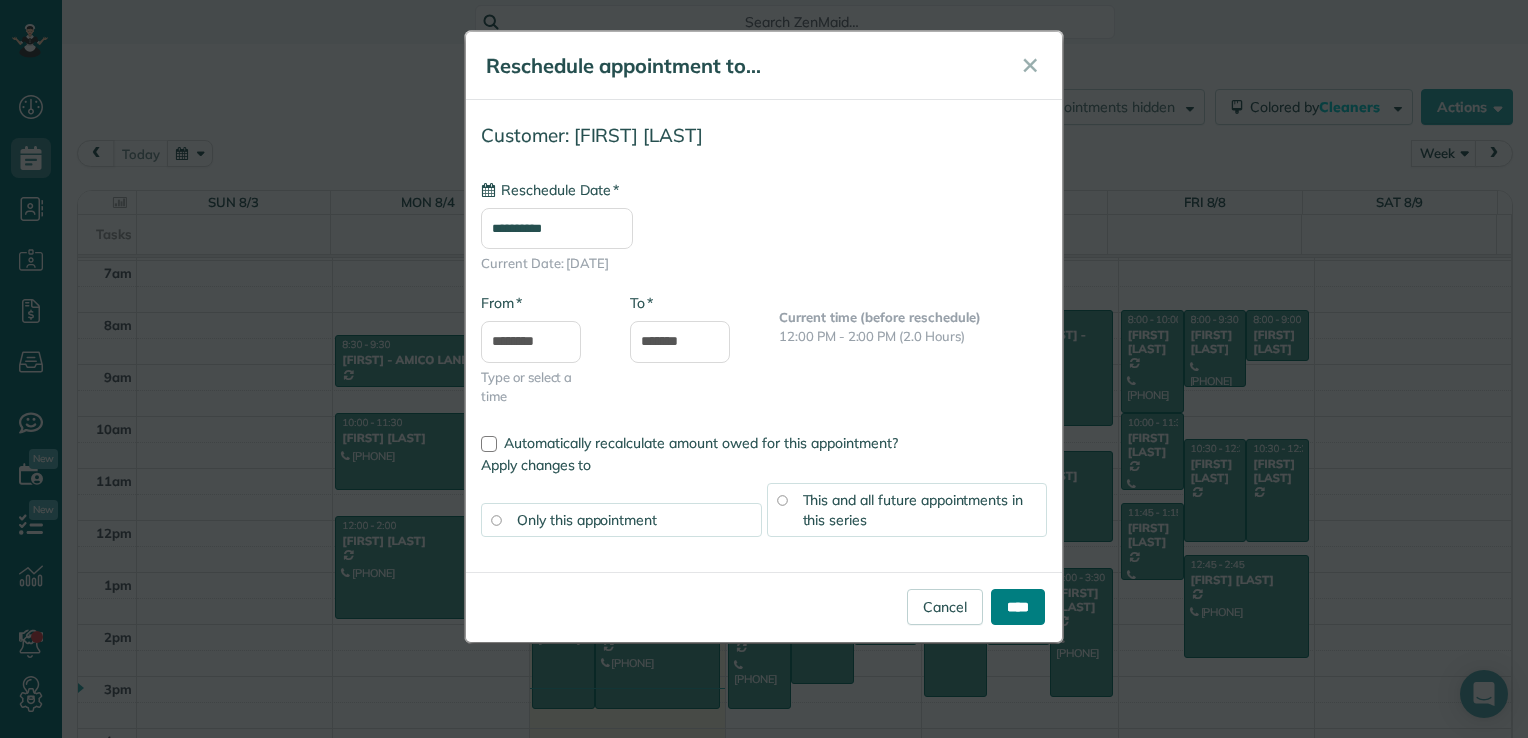 click on "****" at bounding box center (1018, 607) 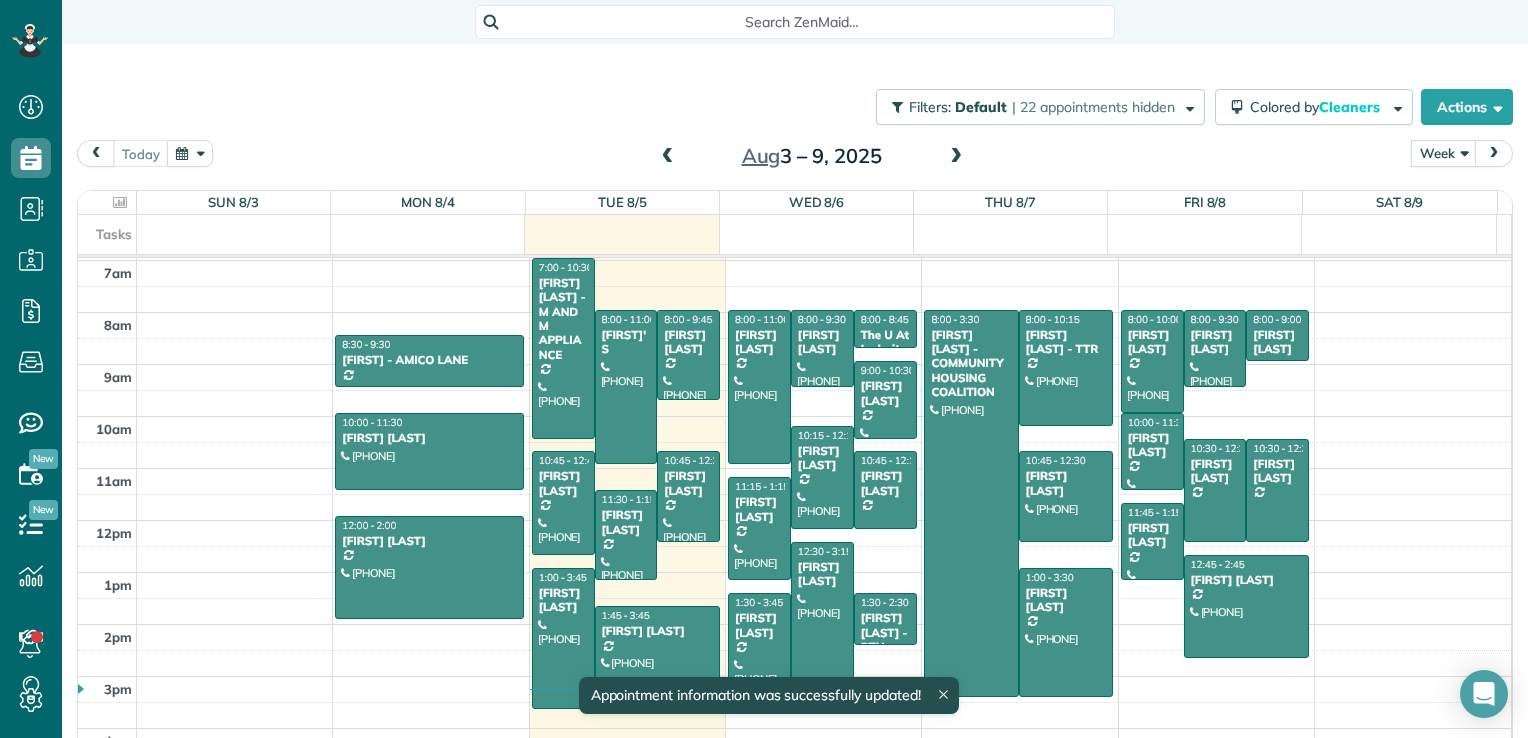 click at bounding box center [824, 326] 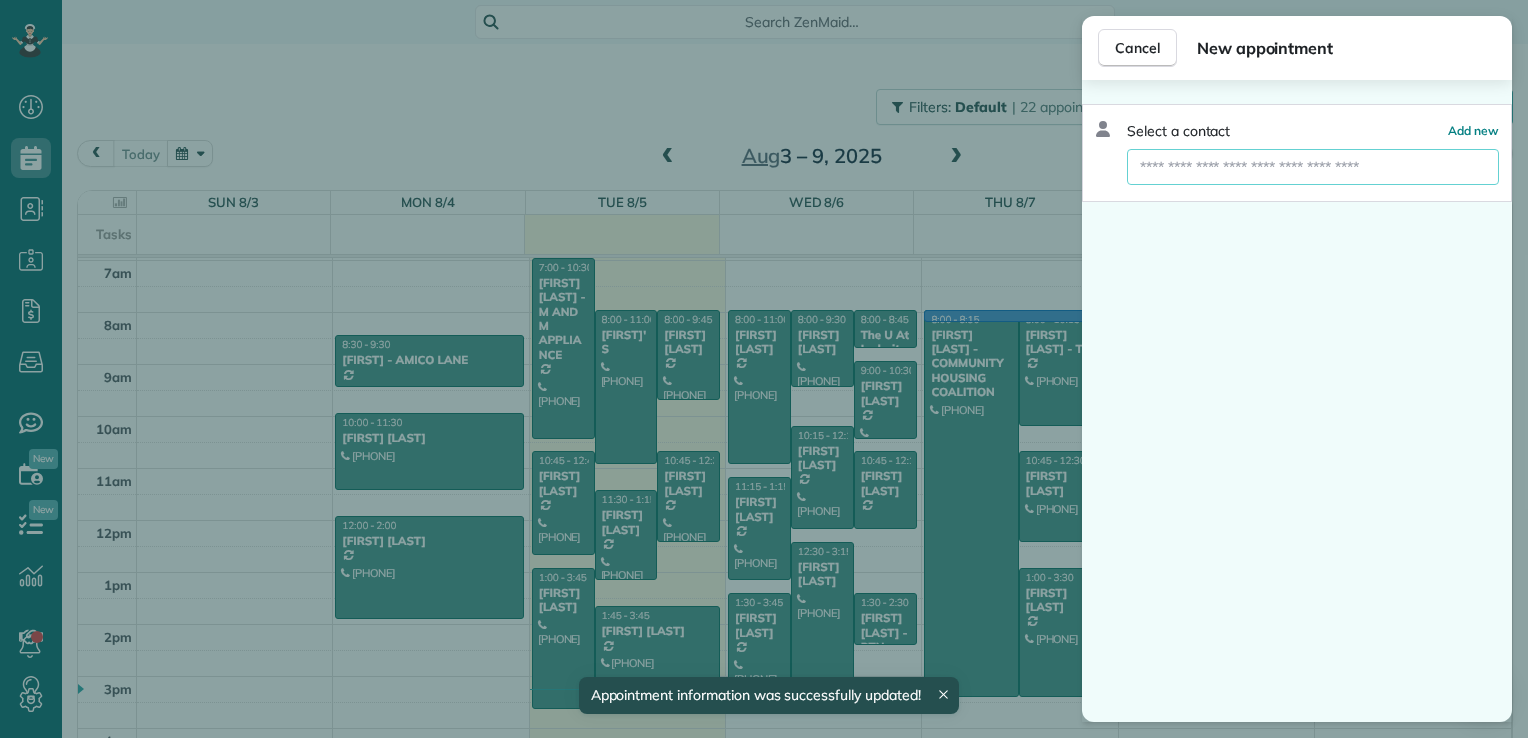 click at bounding box center (1313, 167) 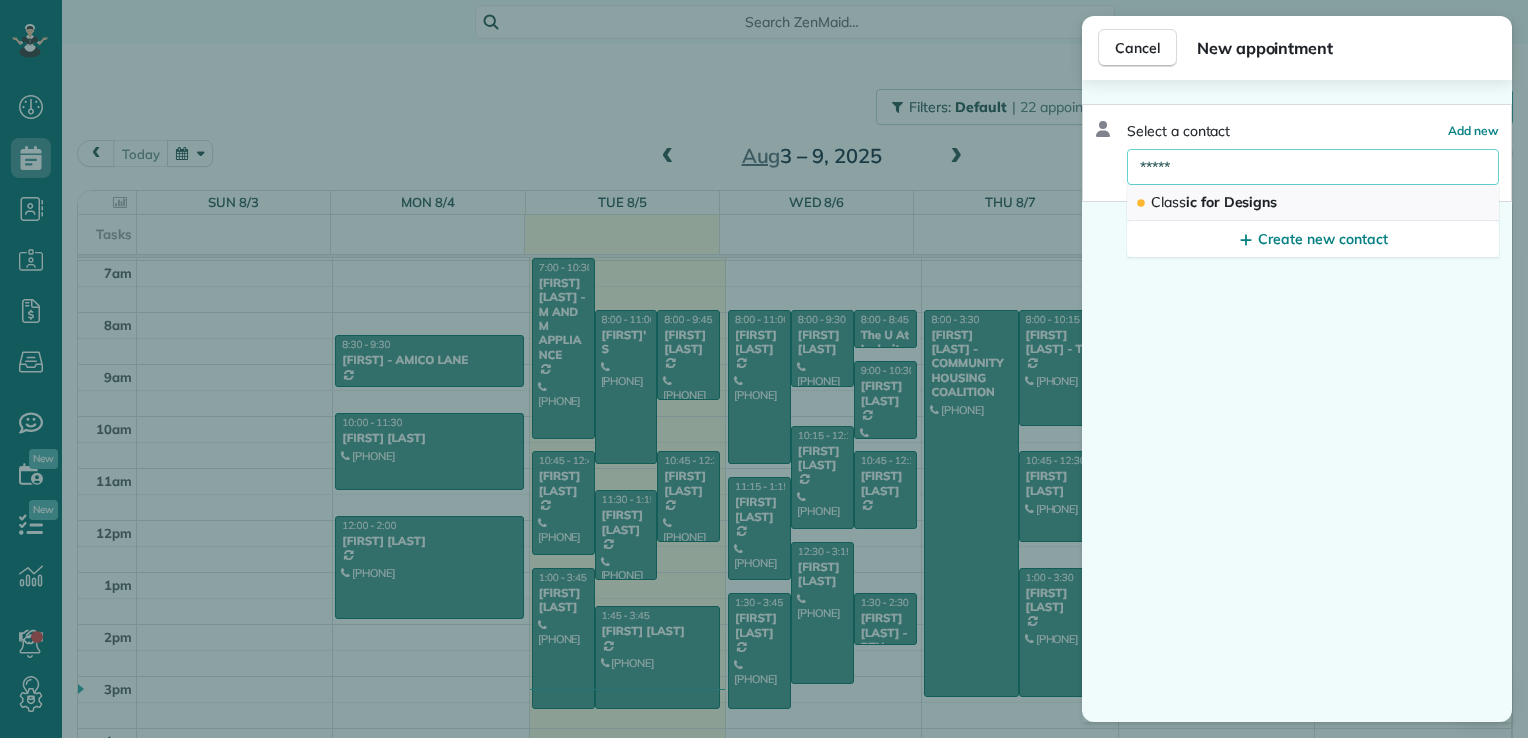 type on "*****" 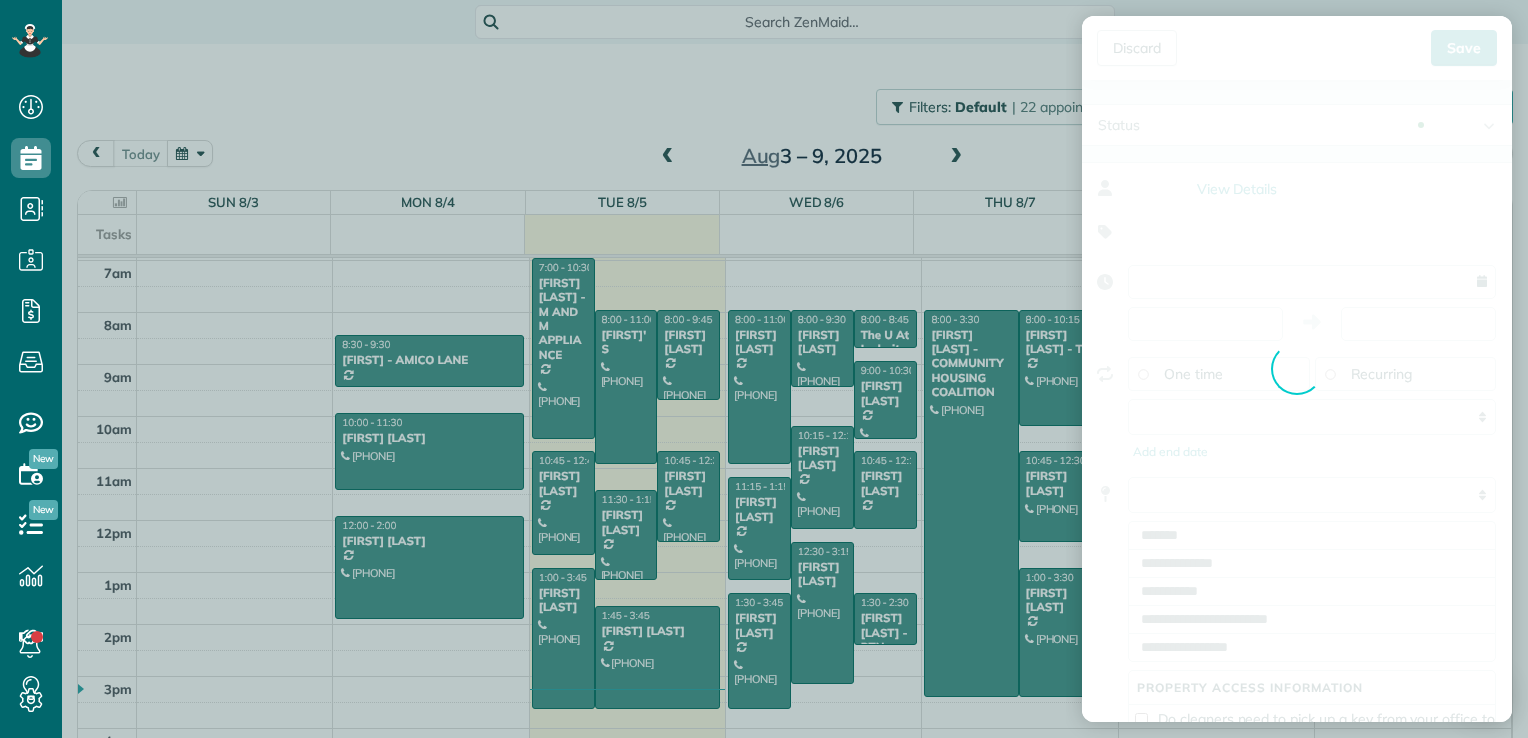 type on "**********" 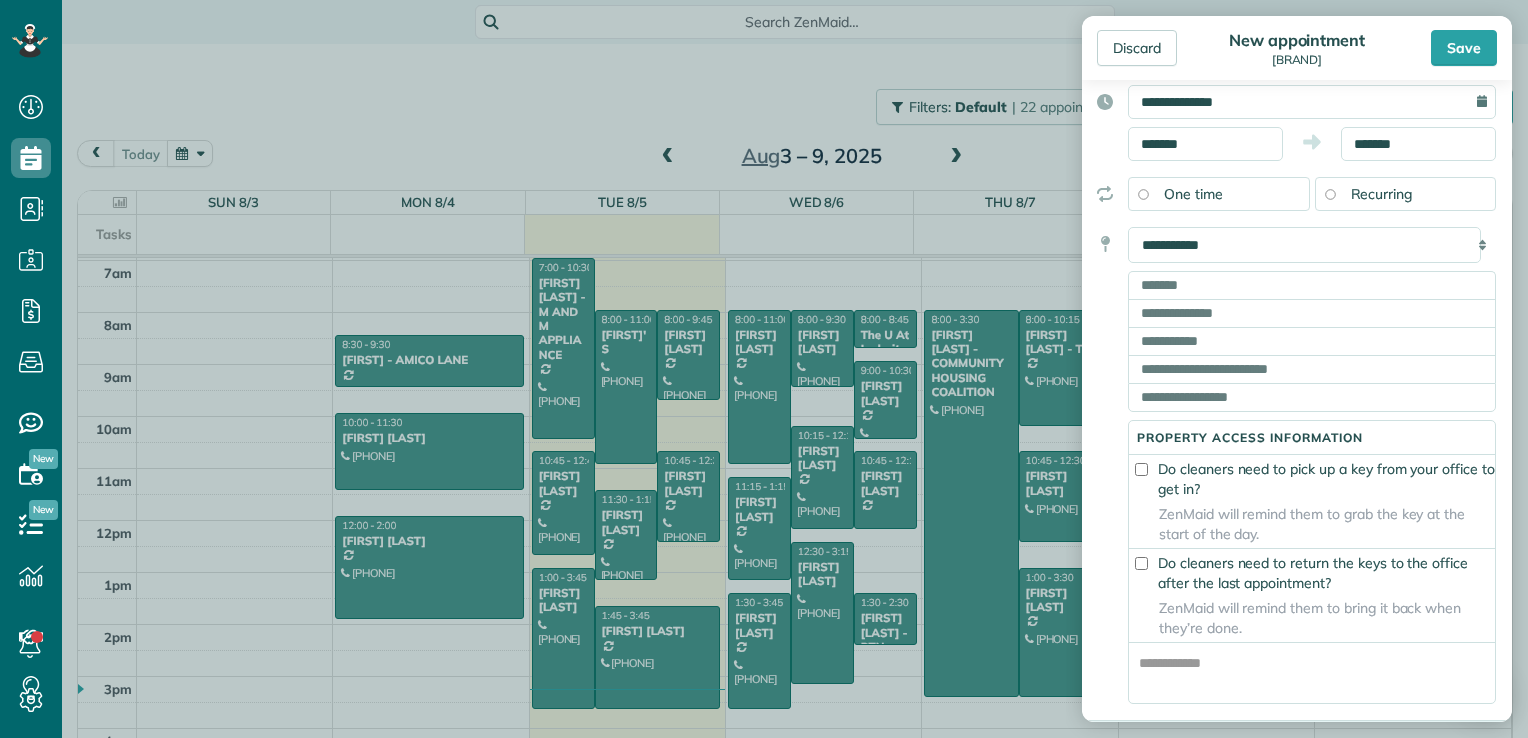 scroll, scrollTop: 300, scrollLeft: 0, axis: vertical 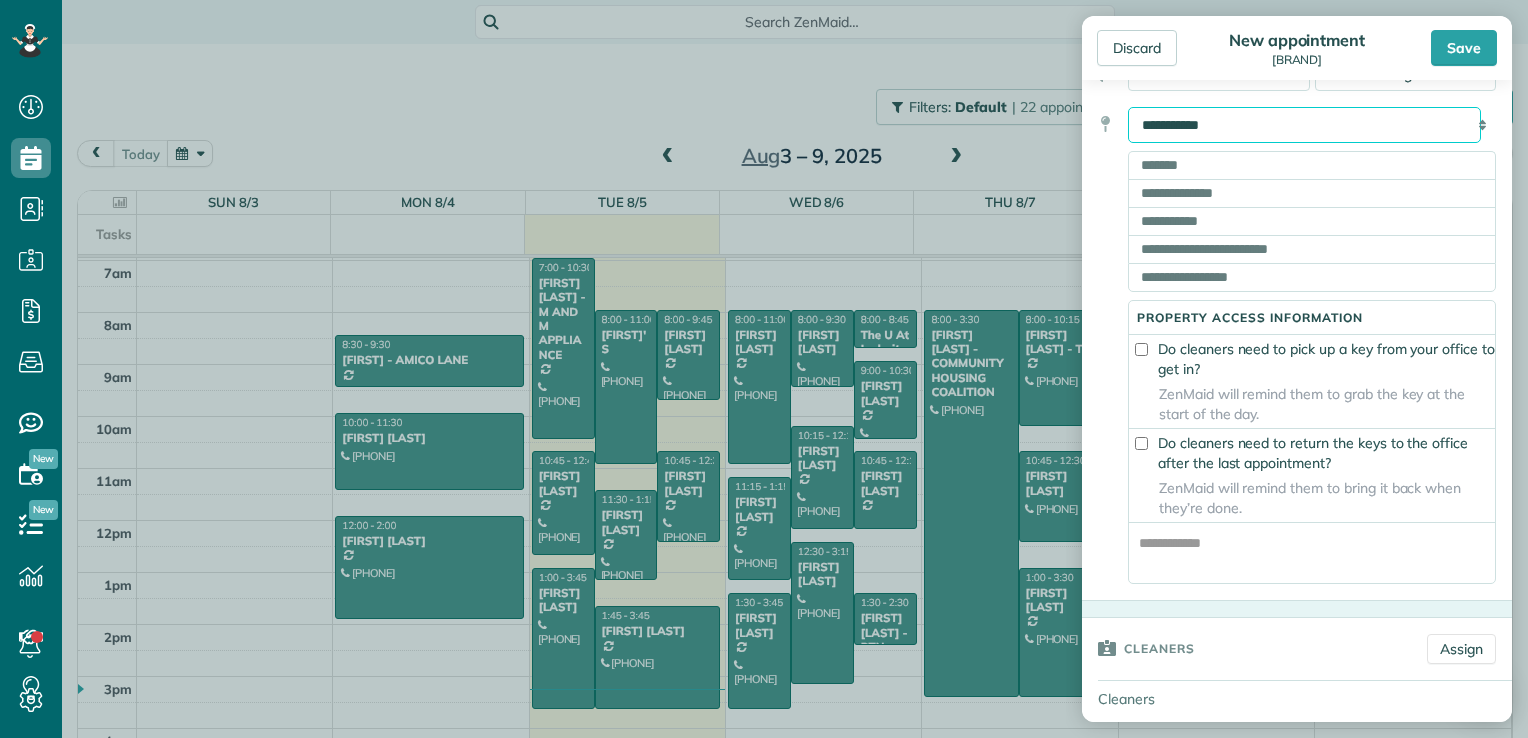 click on "**********" at bounding box center [1304, 125] 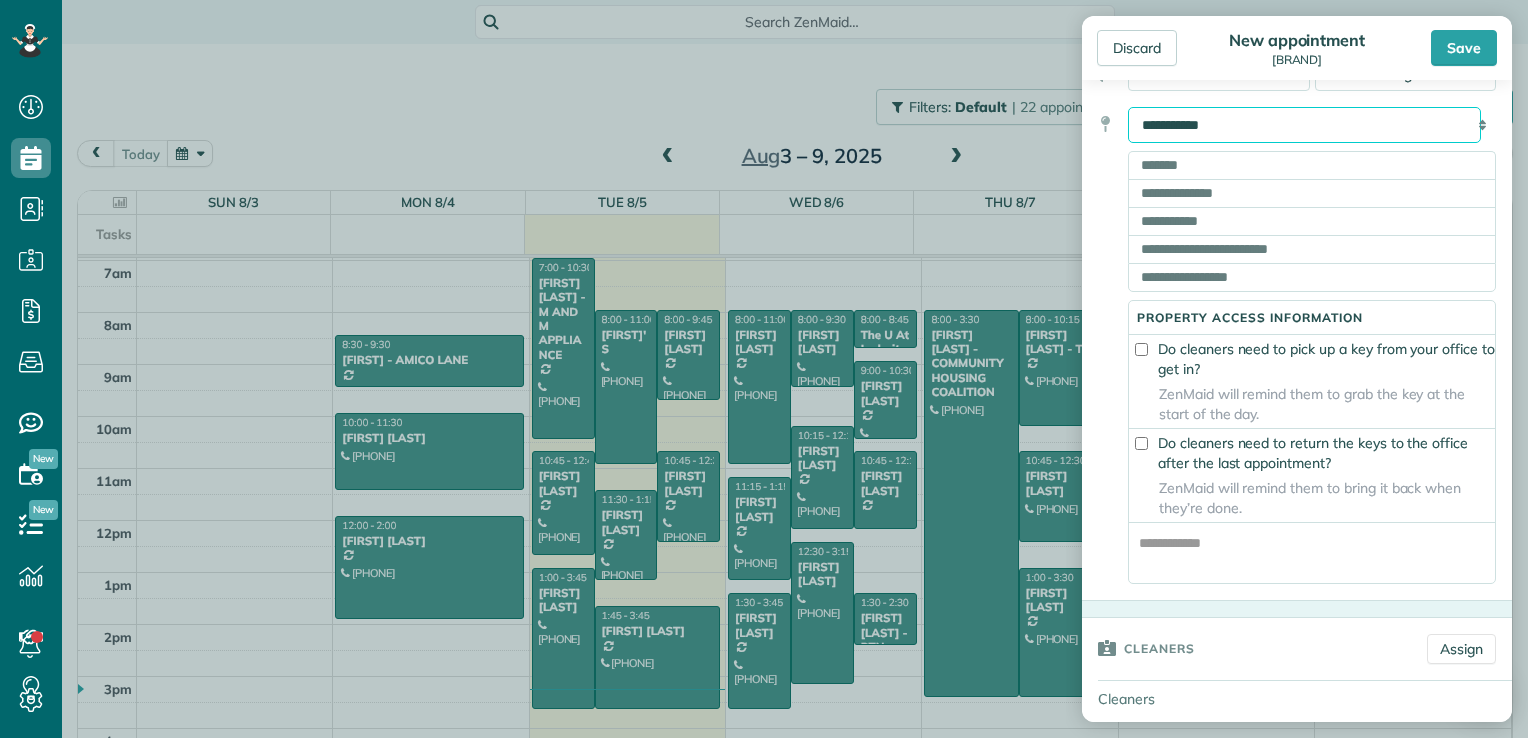 select on "*******" 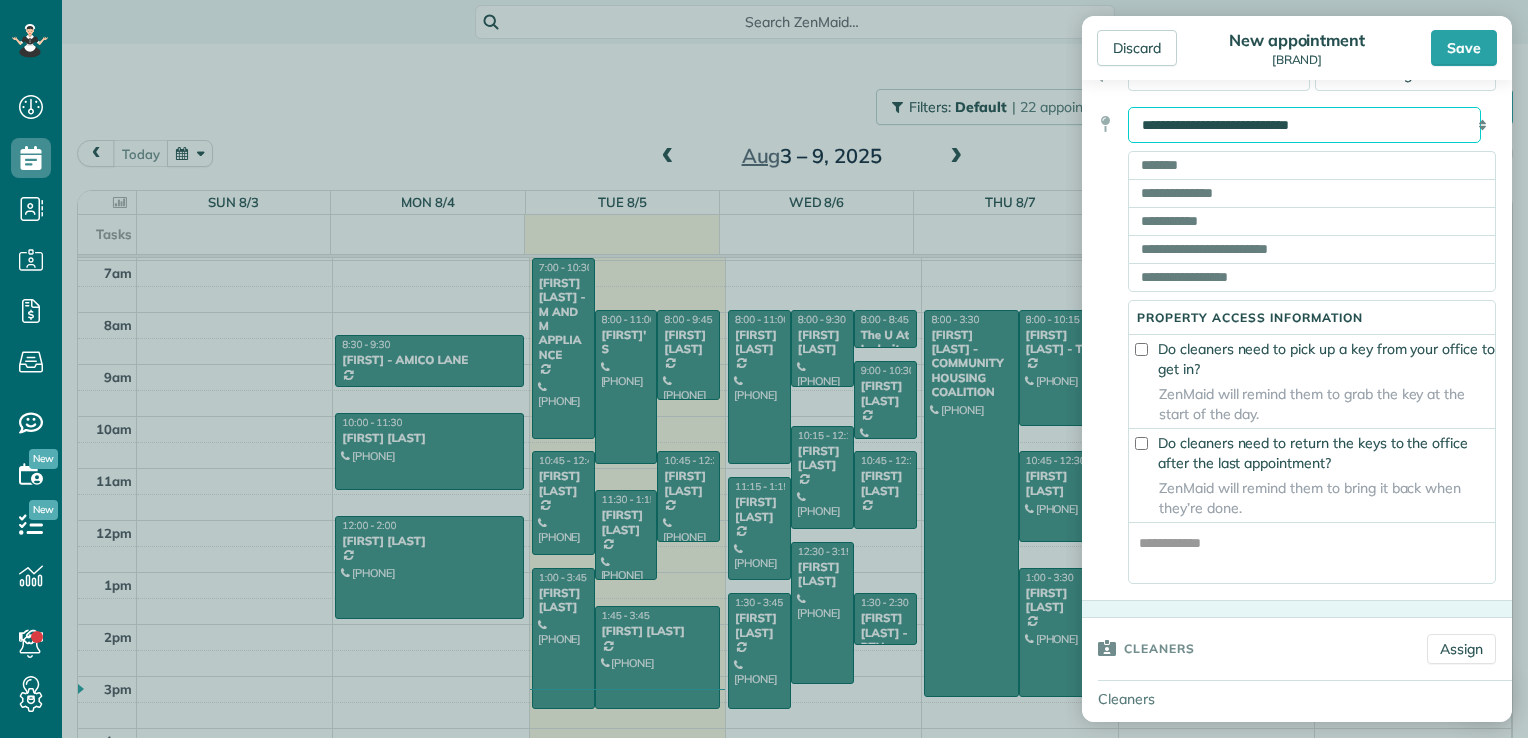 click on "**********" at bounding box center [1304, 125] 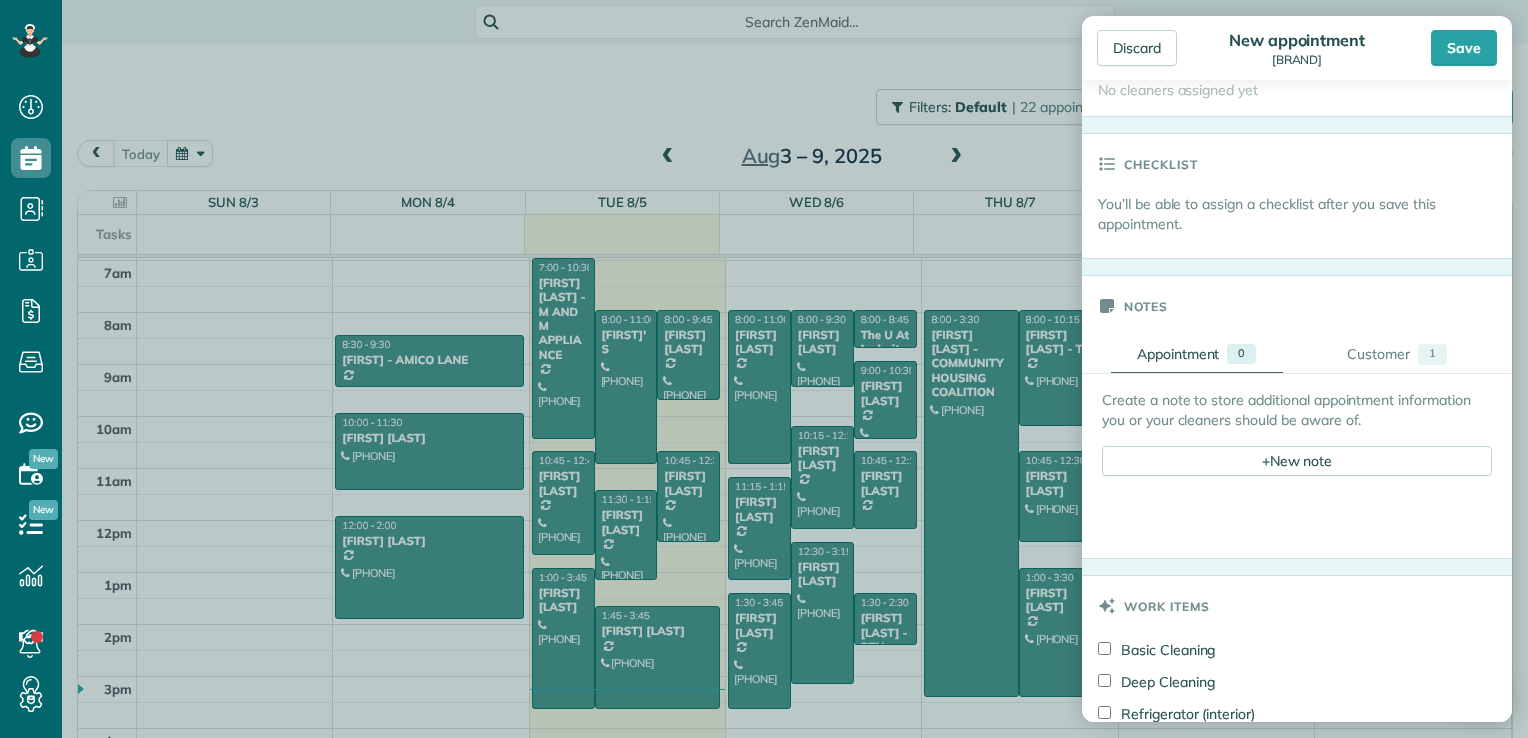 scroll, scrollTop: 857, scrollLeft: 0, axis: vertical 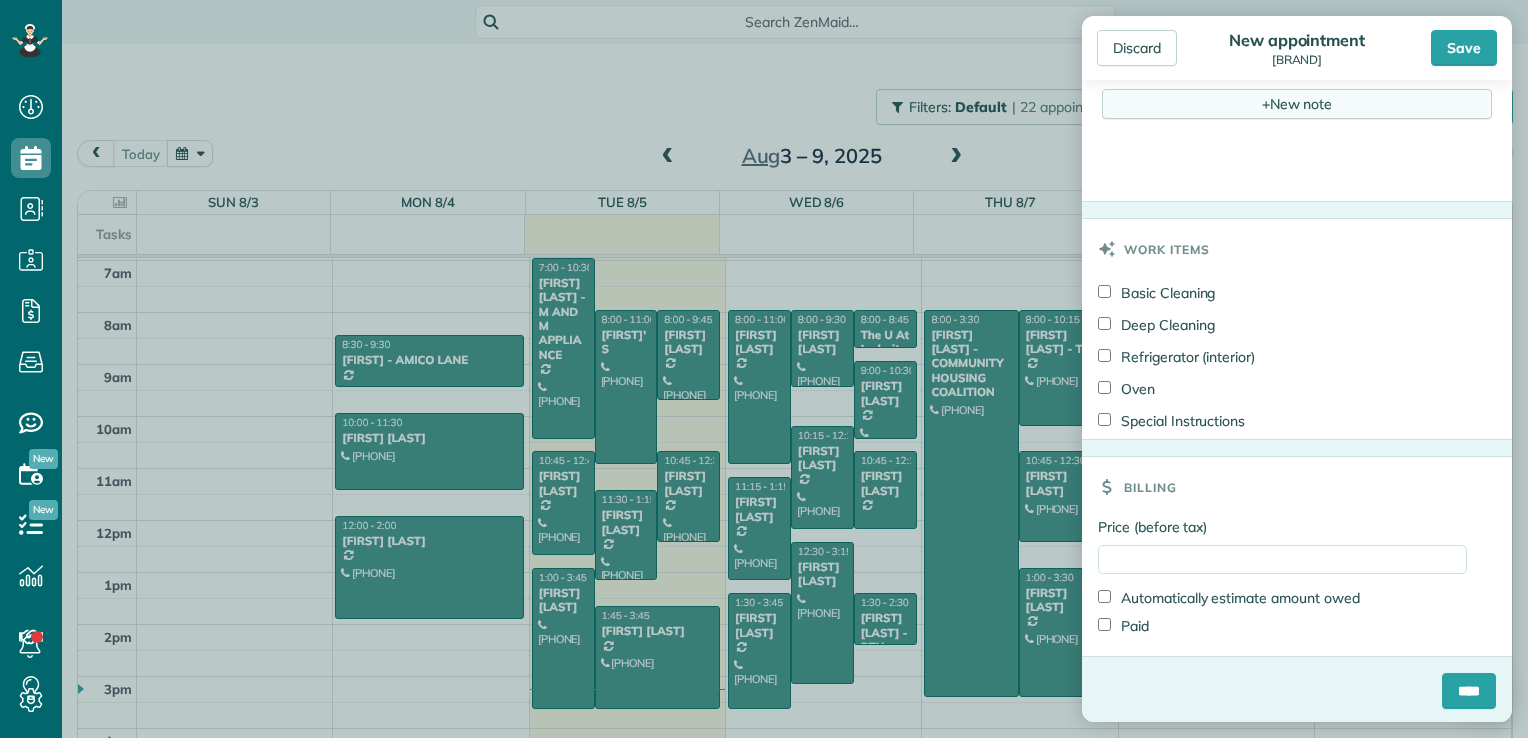 click on "+ New note" at bounding box center [1297, 104] 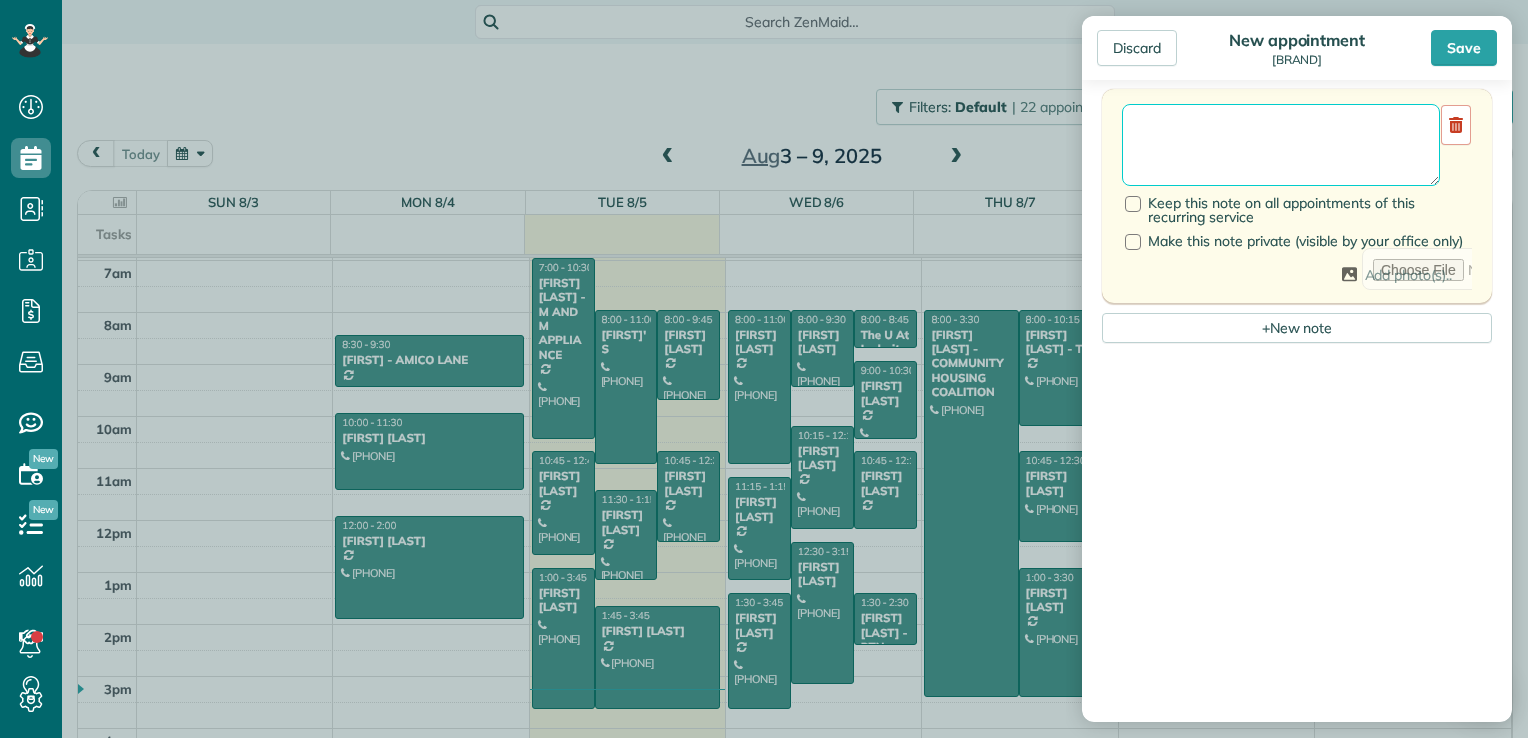 click at bounding box center [1281, 145] 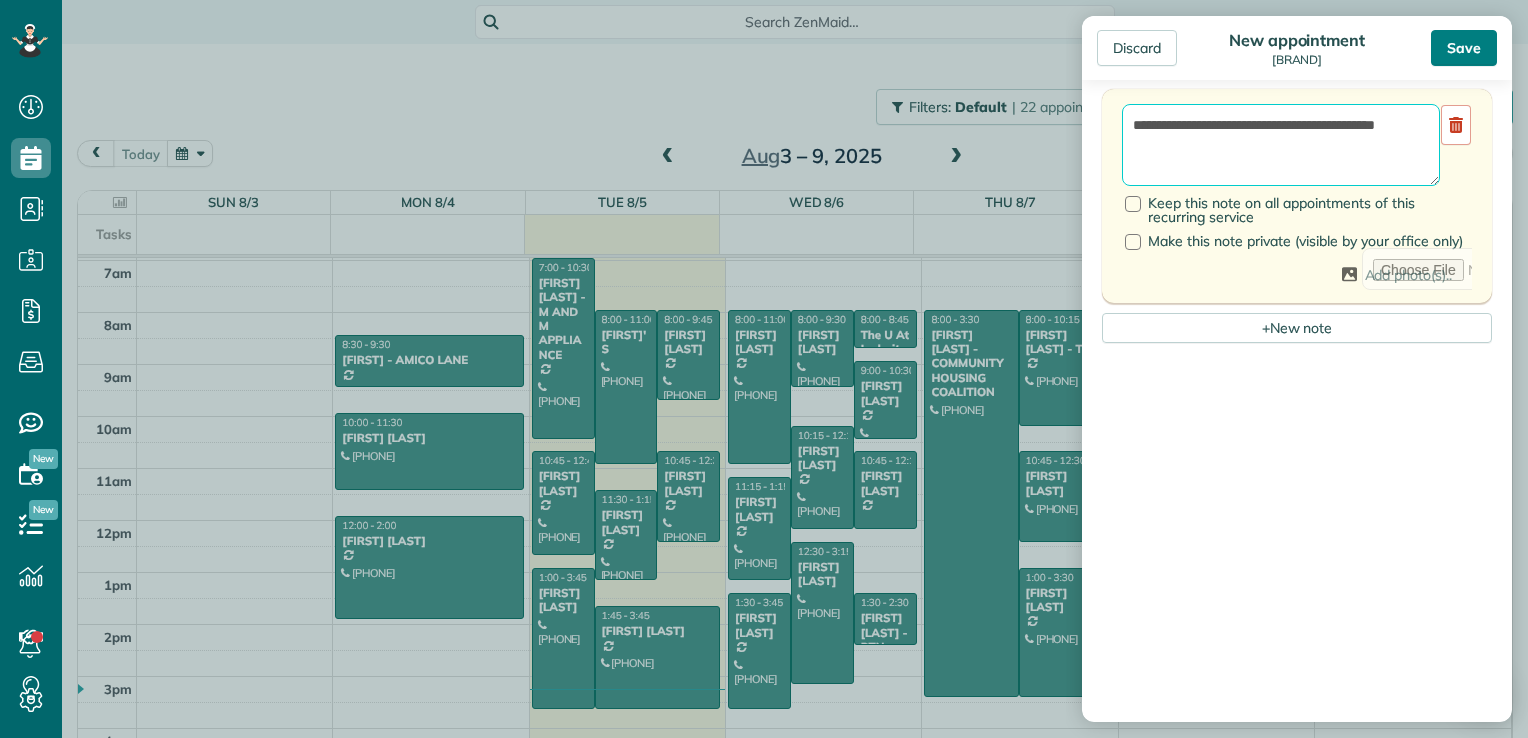 type on "**********" 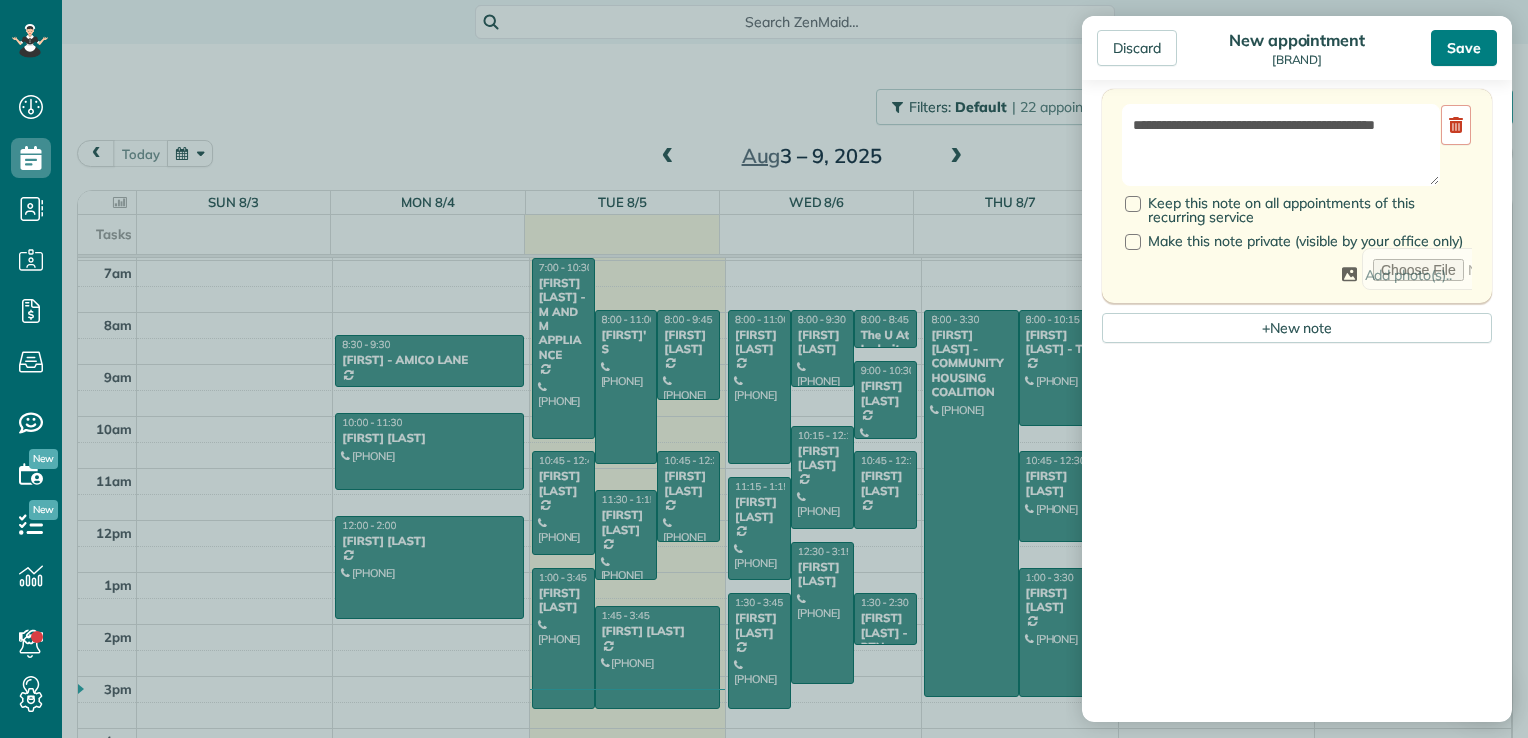 click on "Save" at bounding box center [1464, 48] 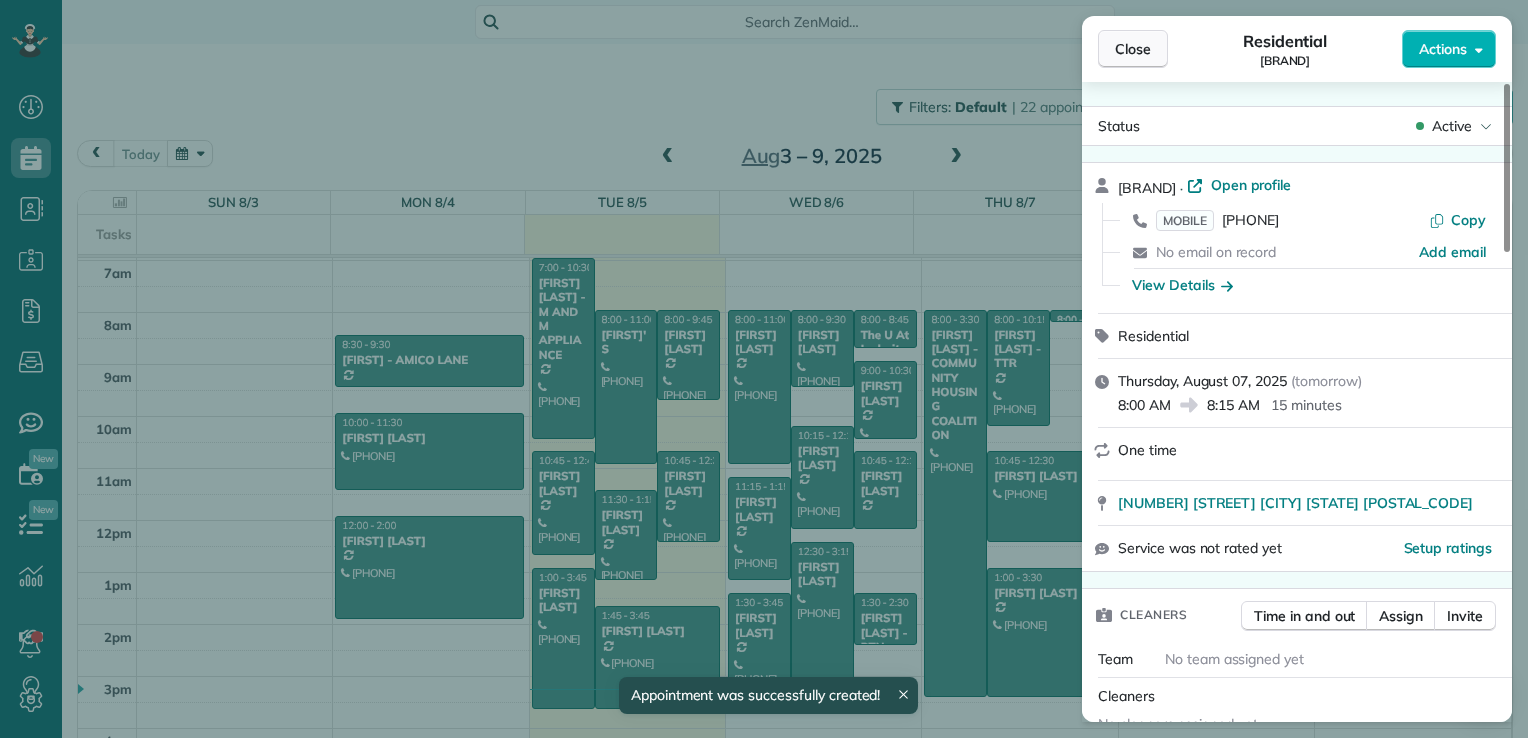 click on "Close" at bounding box center [1133, 49] 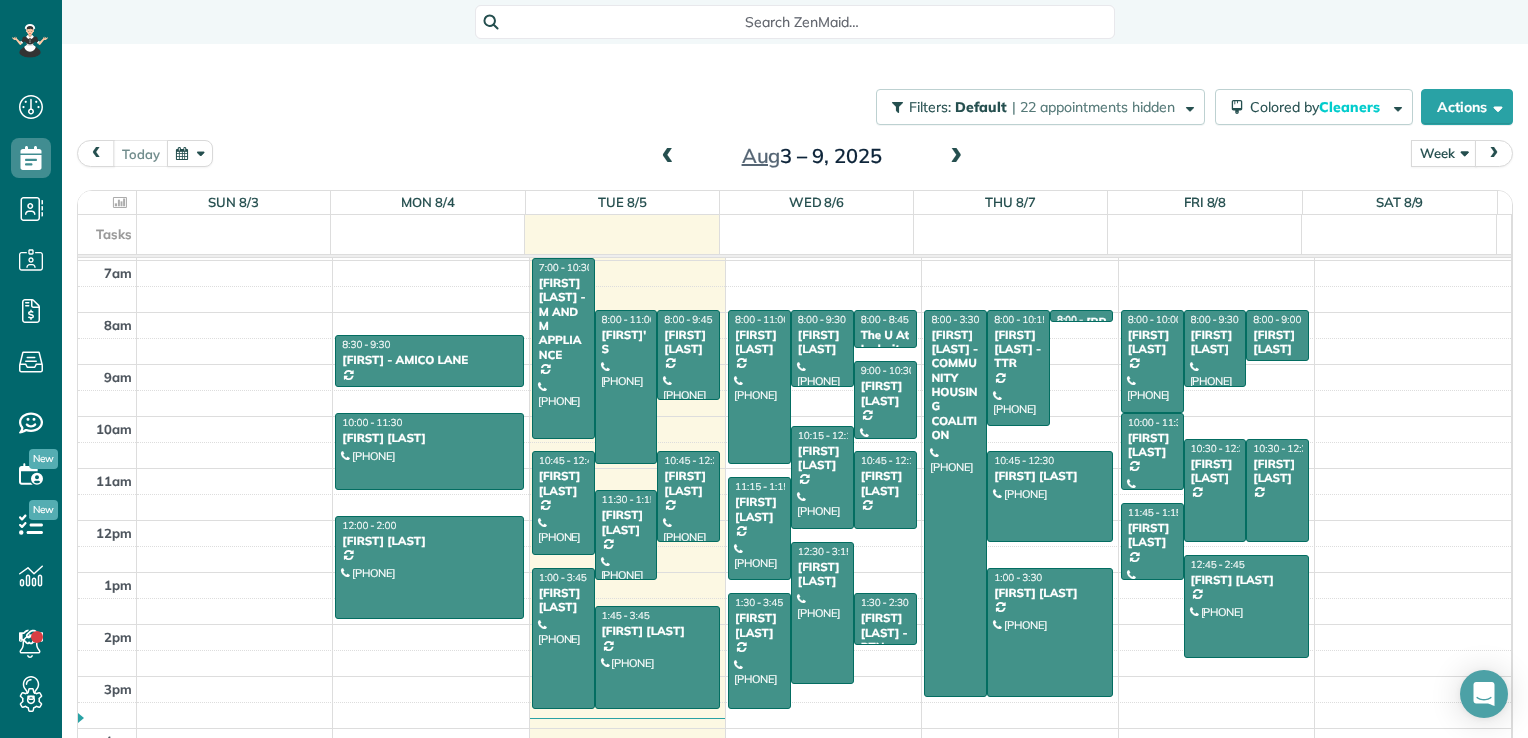 click at bounding box center (190, 153) 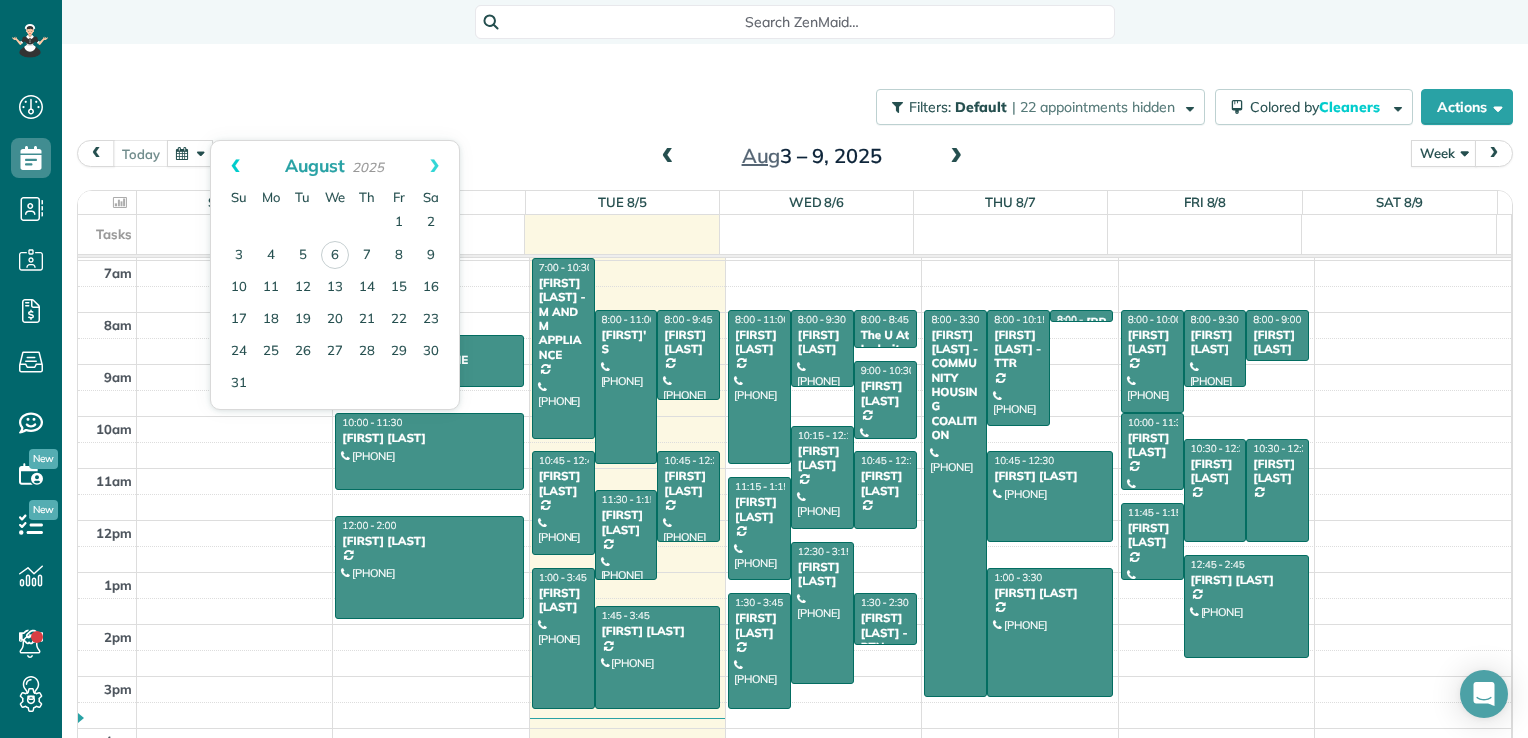 click on "Prev" at bounding box center (235, 166) 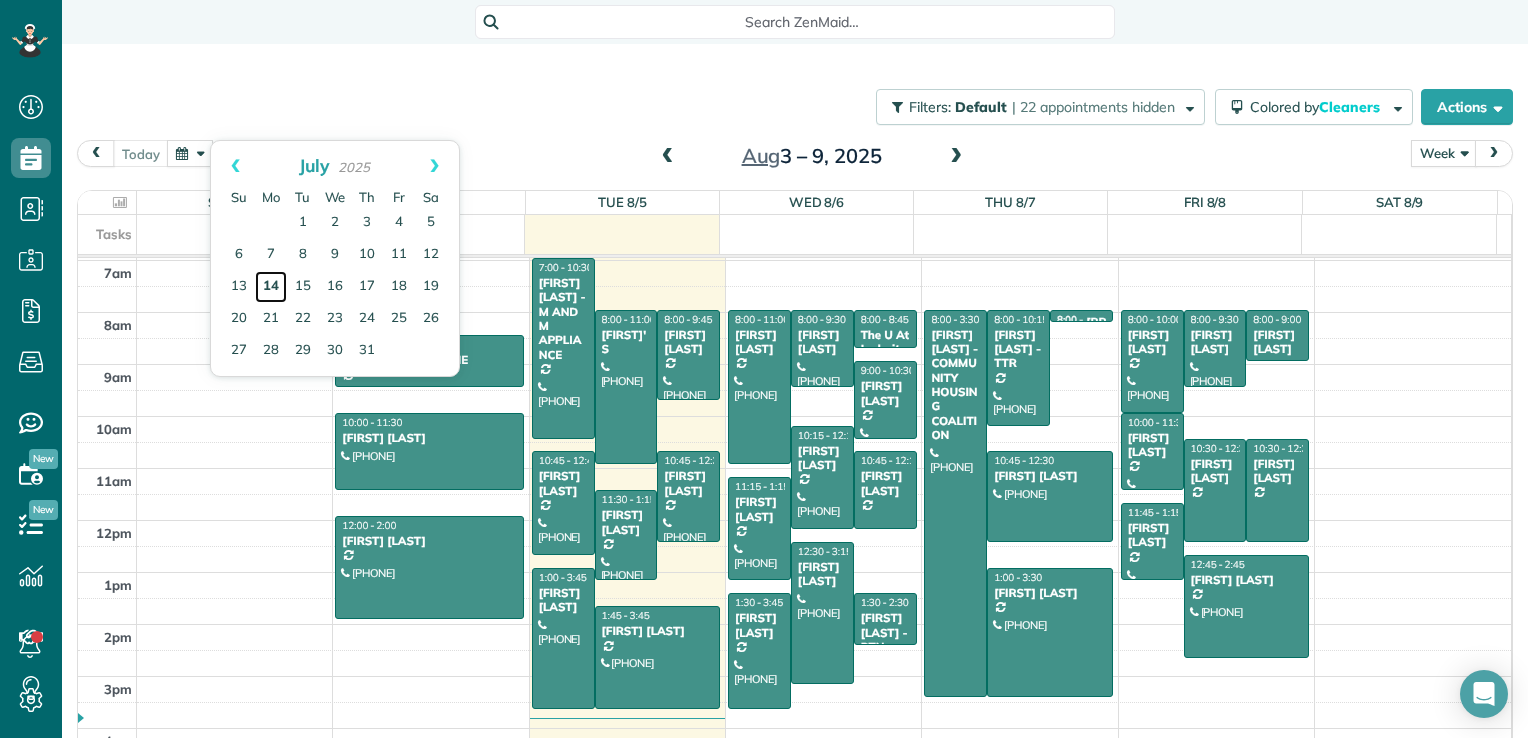 click on "14" at bounding box center [271, 287] 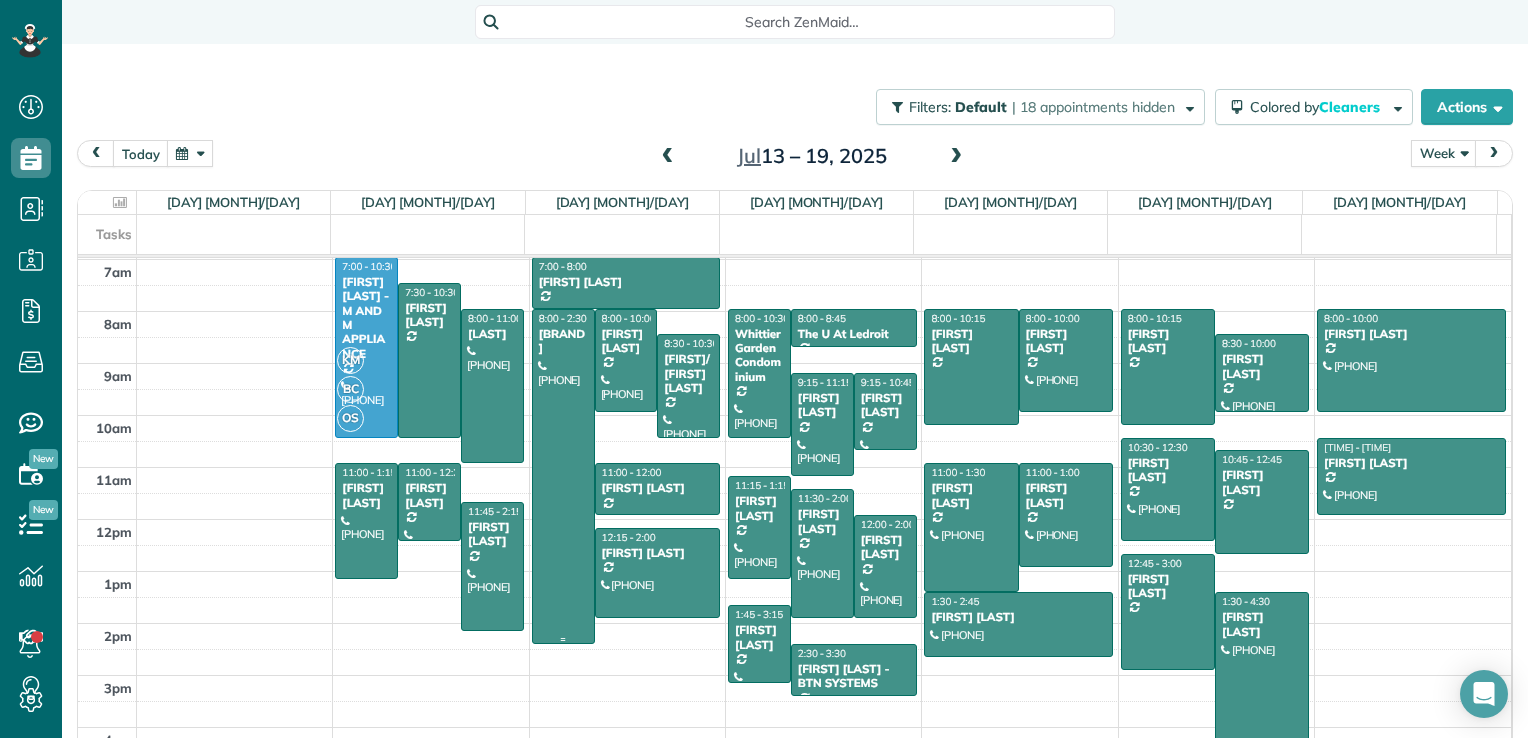 click at bounding box center (563, 476) 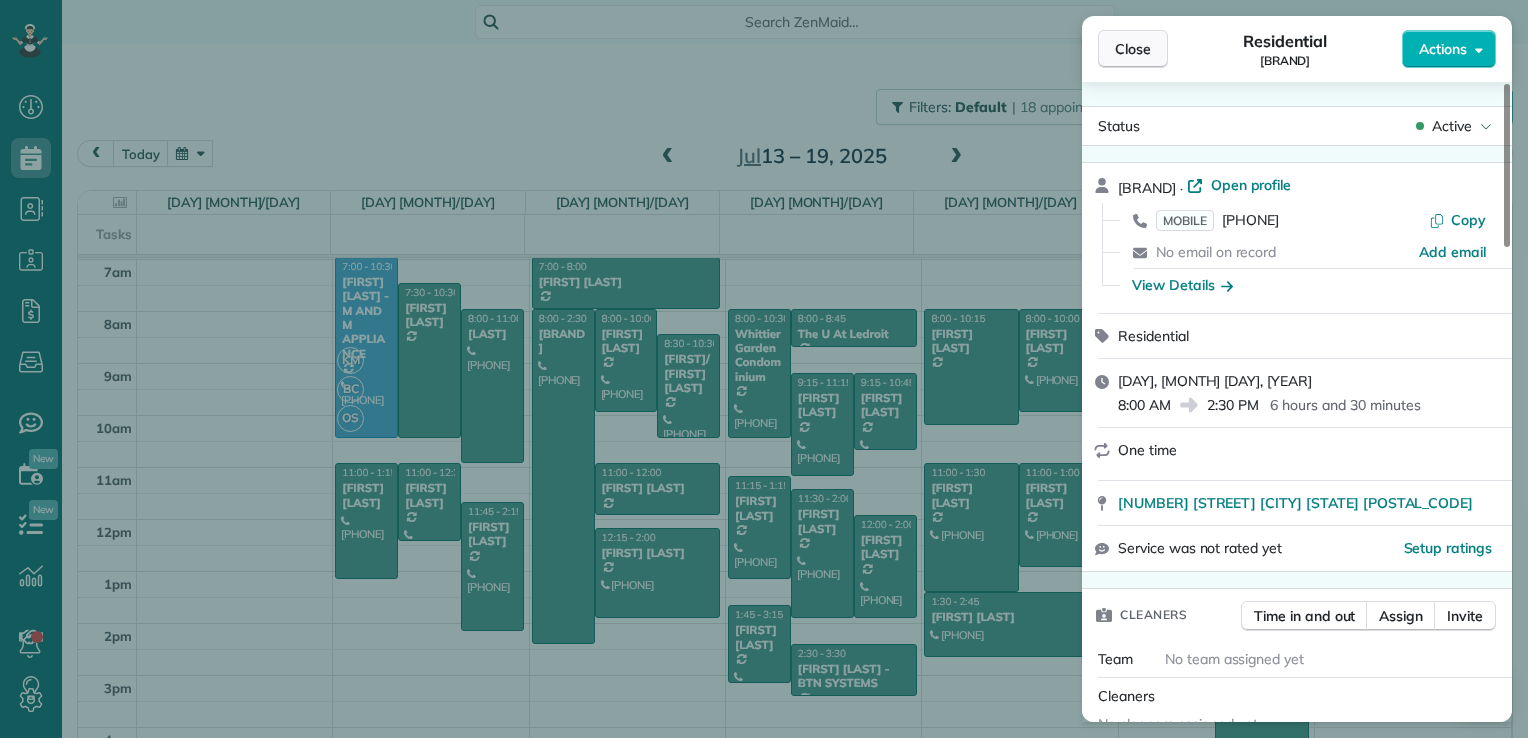 click on "Close" at bounding box center [1133, 49] 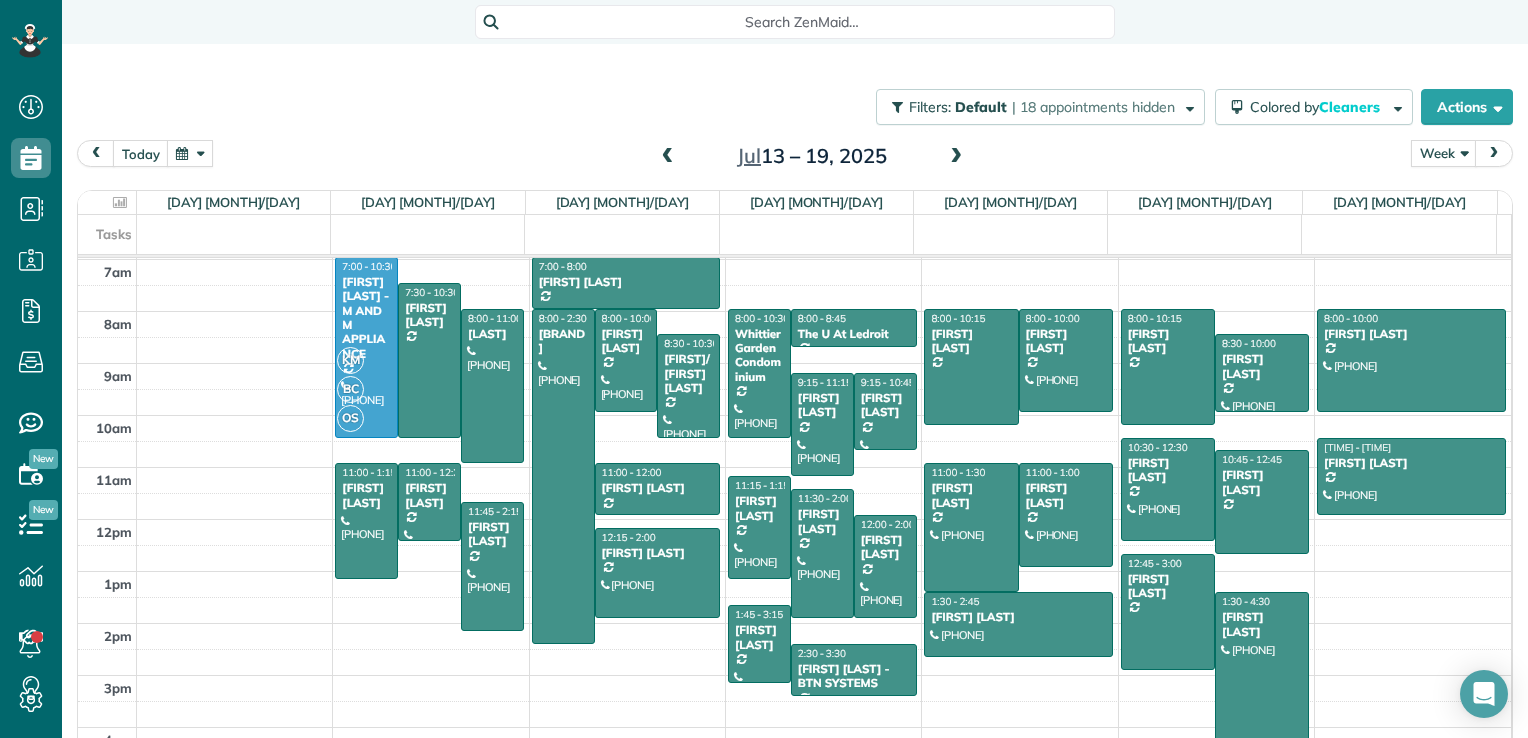 click on "Filters:   Default
|  18 appointments hidden
Colored by  Cleaners
Color by Cleaner
Color by Team
Color by Status
Color by Recurrence
Color by Paid/Unpaid
Filters  Default
Schedule Changes
Actions
Create Appointment
Create Task
Clock In/Out
Send Work Orders
Print Route Sheets
Today's Emails/Texts
View Metrics" at bounding box center [795, 107] 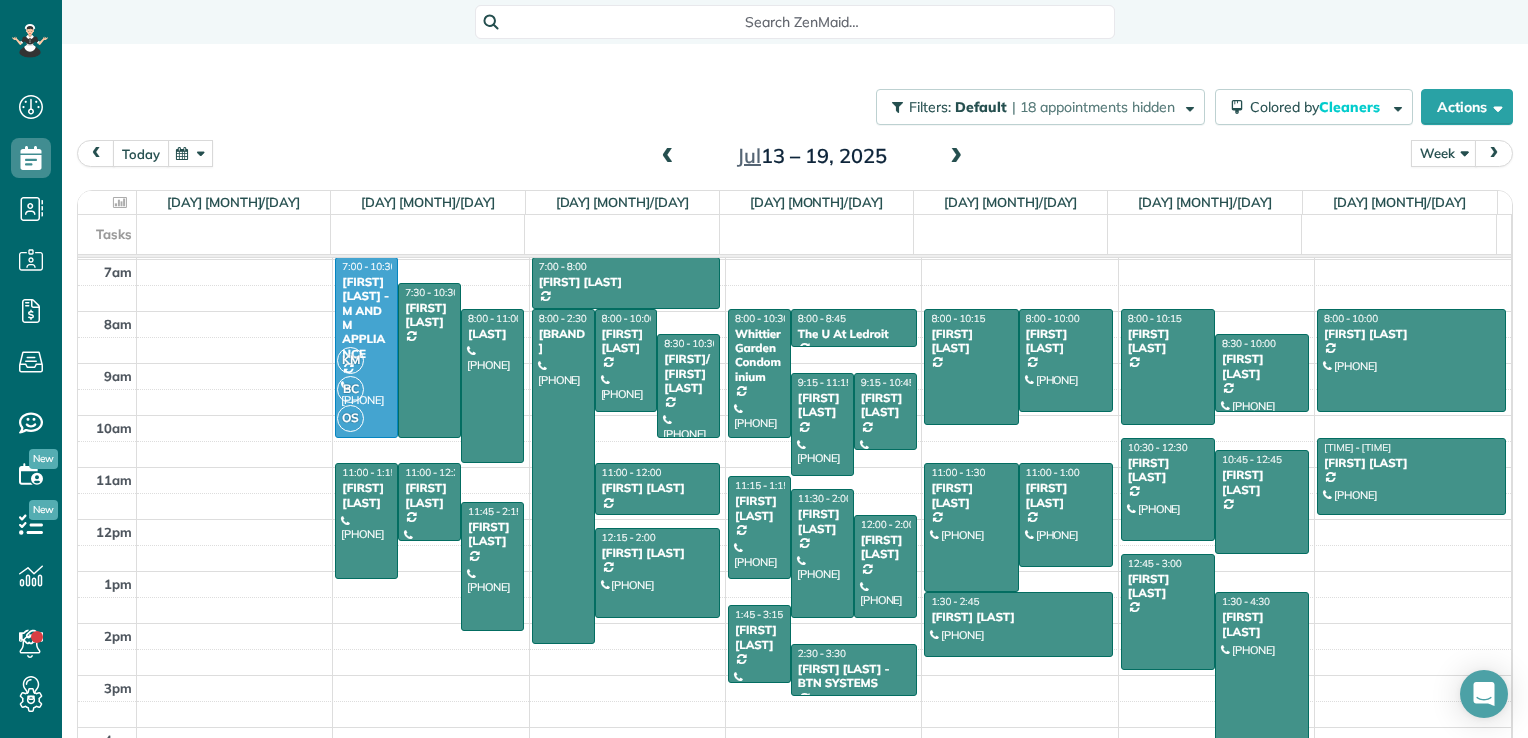 click on "today" at bounding box center [141, 153] 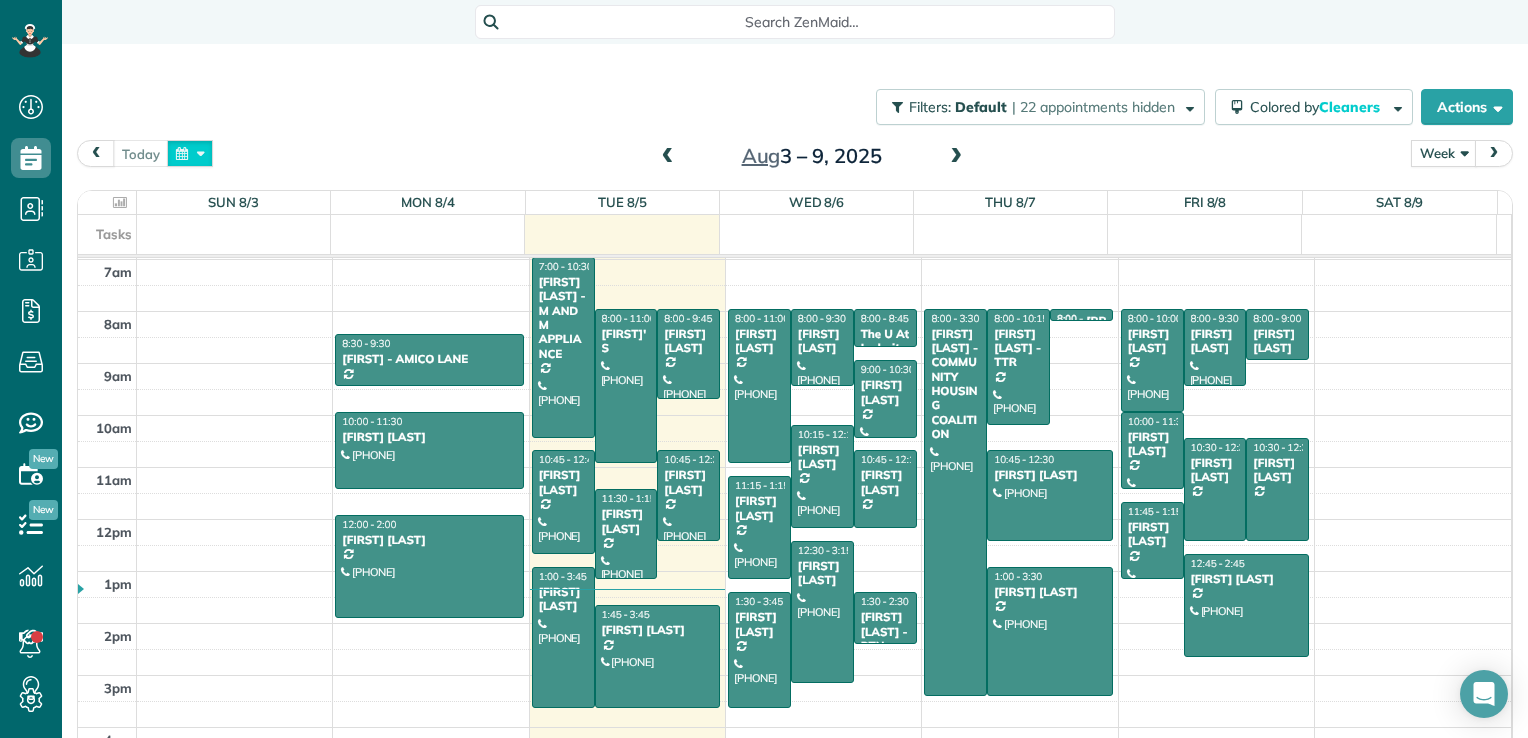 click at bounding box center [190, 153] 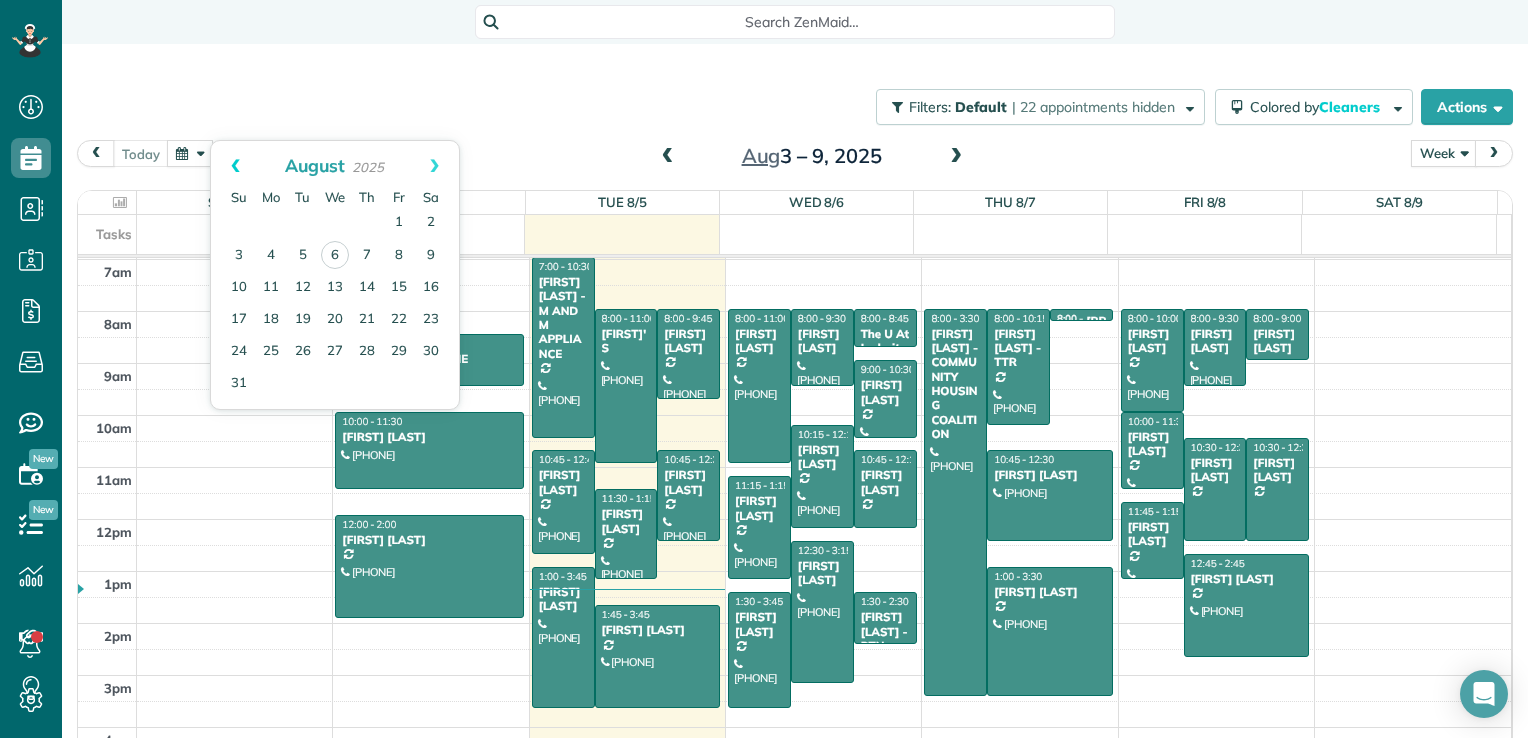 click on "Prev" at bounding box center [235, 166] 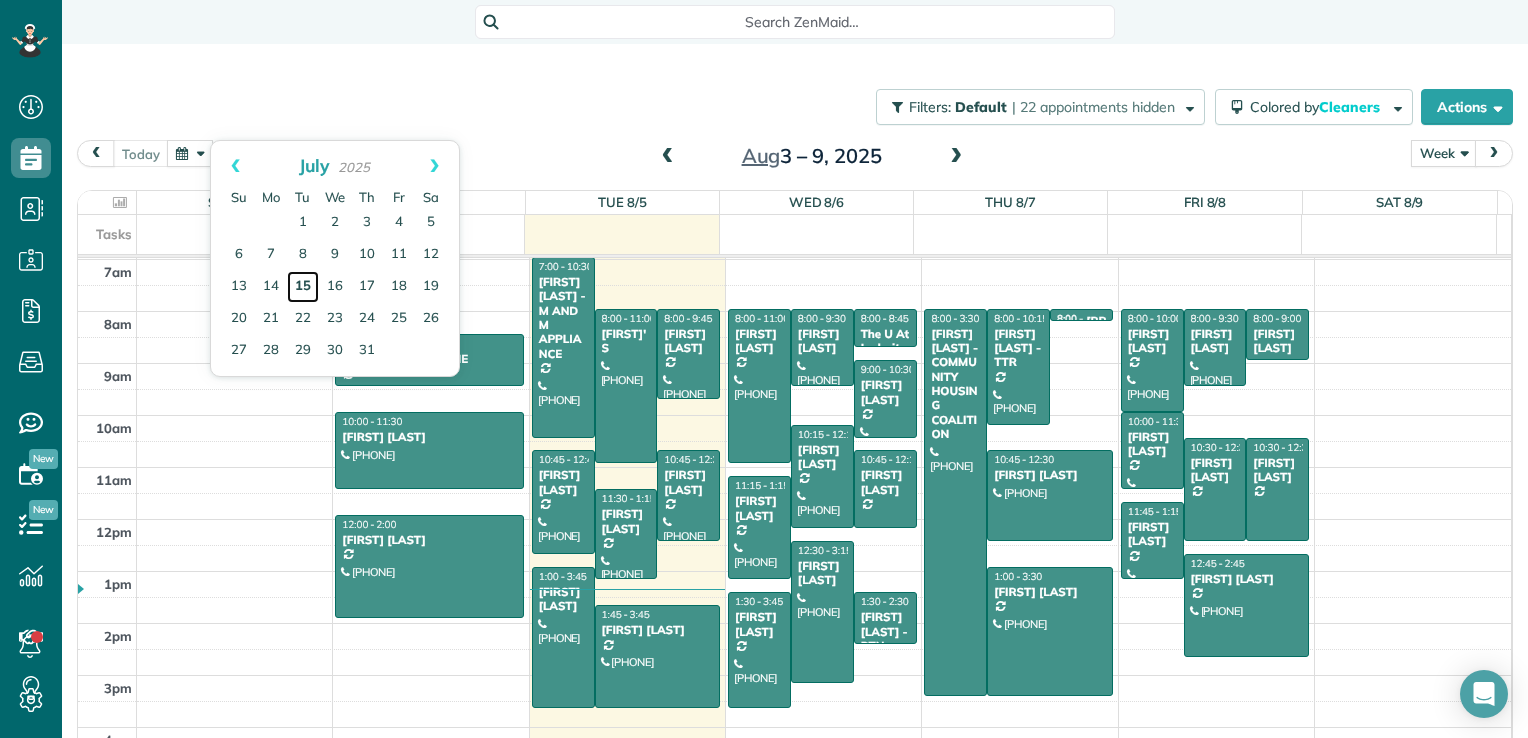 click on "15" at bounding box center [303, 287] 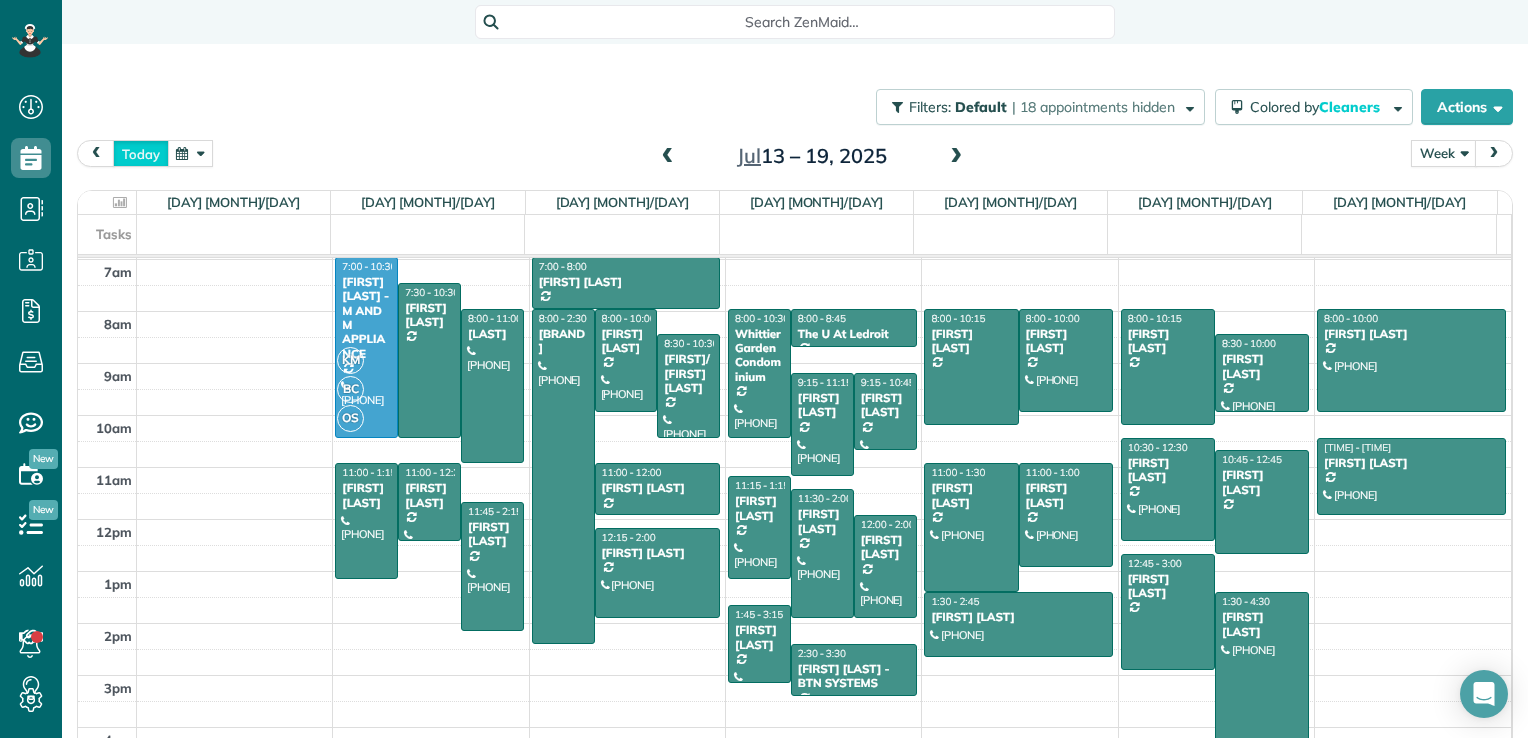 click on "today" at bounding box center [141, 153] 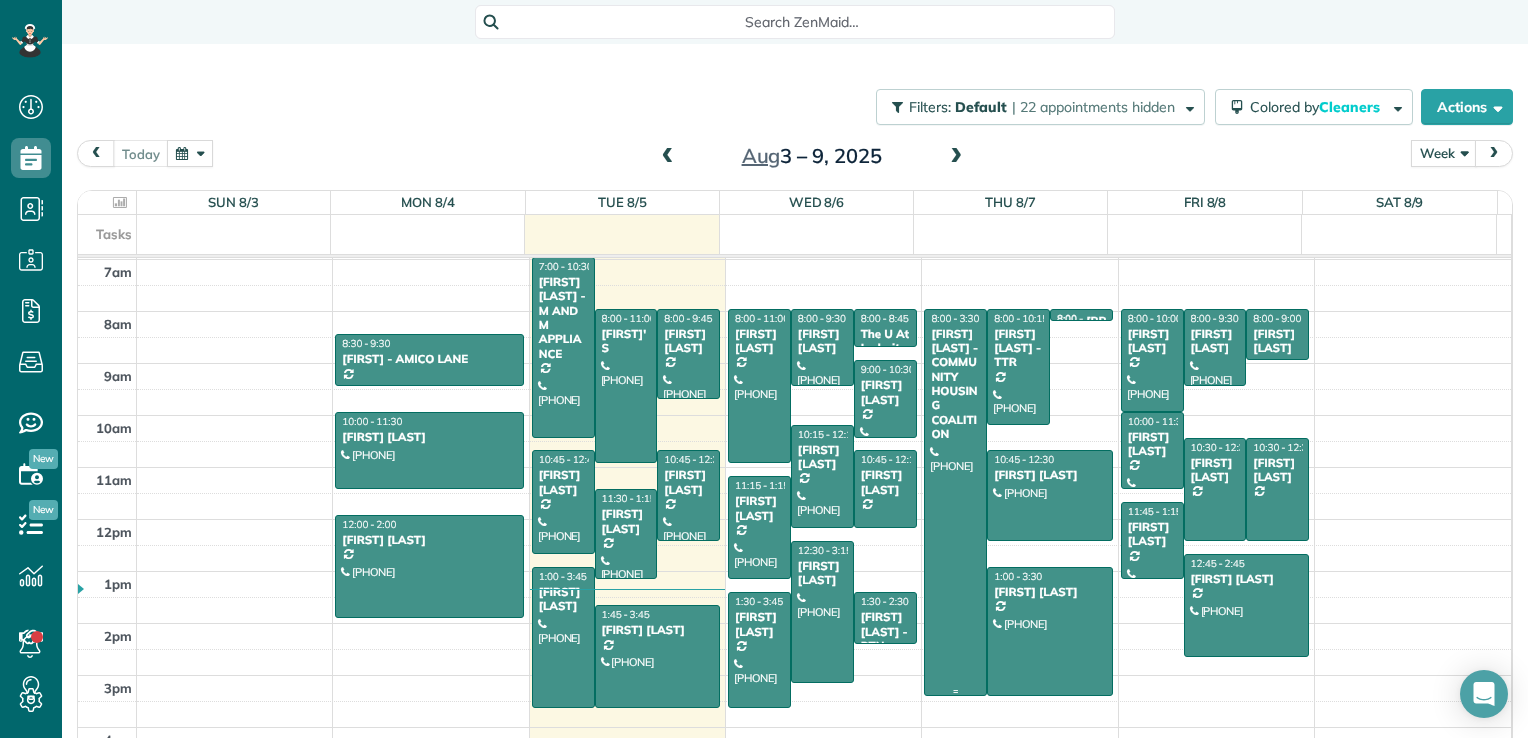 click on "[FIRST] [LAST] - COMMUNITY HOUSING COALITION" at bounding box center [955, 384] 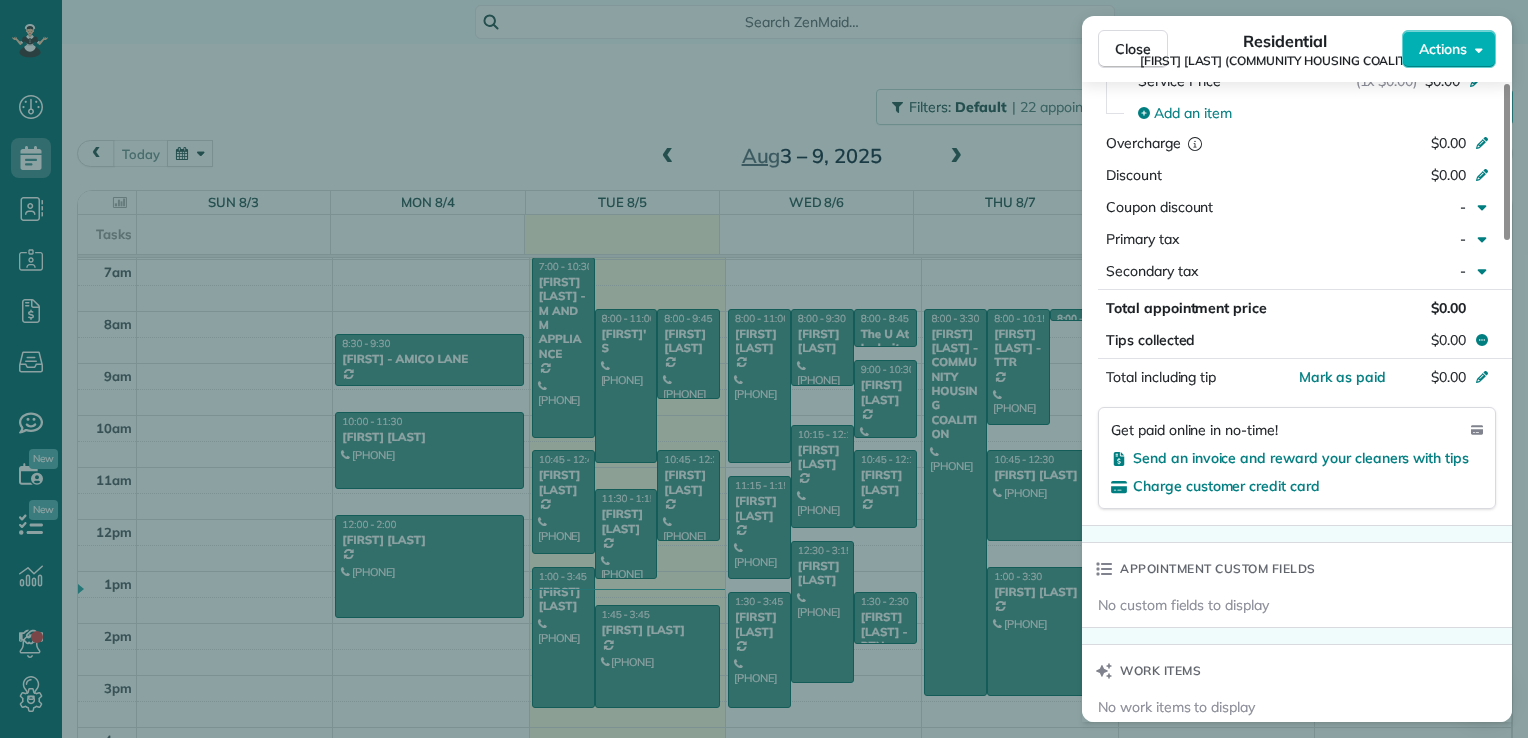 scroll, scrollTop: 1514, scrollLeft: 0, axis: vertical 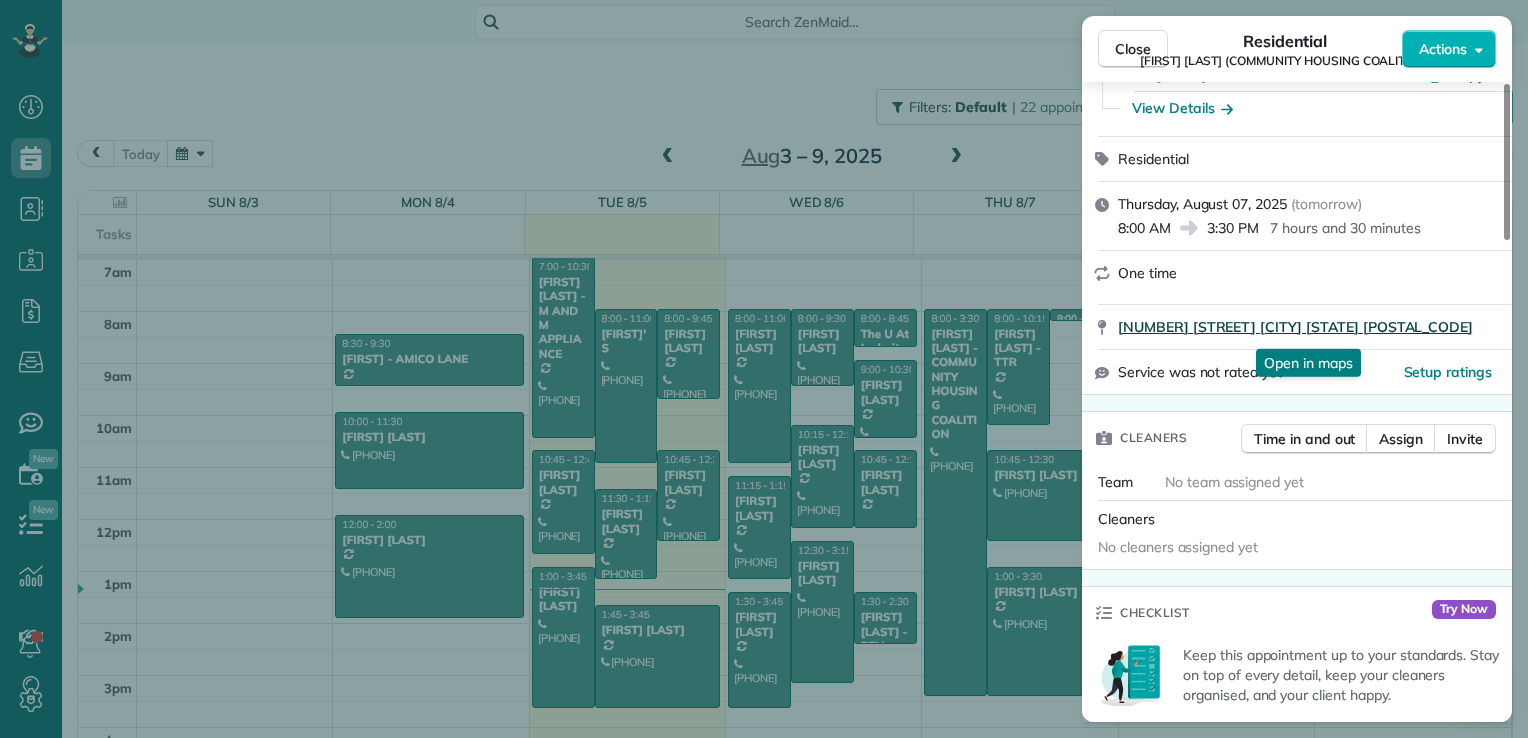 drag, startPoint x: 1115, startPoint y: 326, endPoint x: 1460, endPoint y: 332, distance: 345.0522 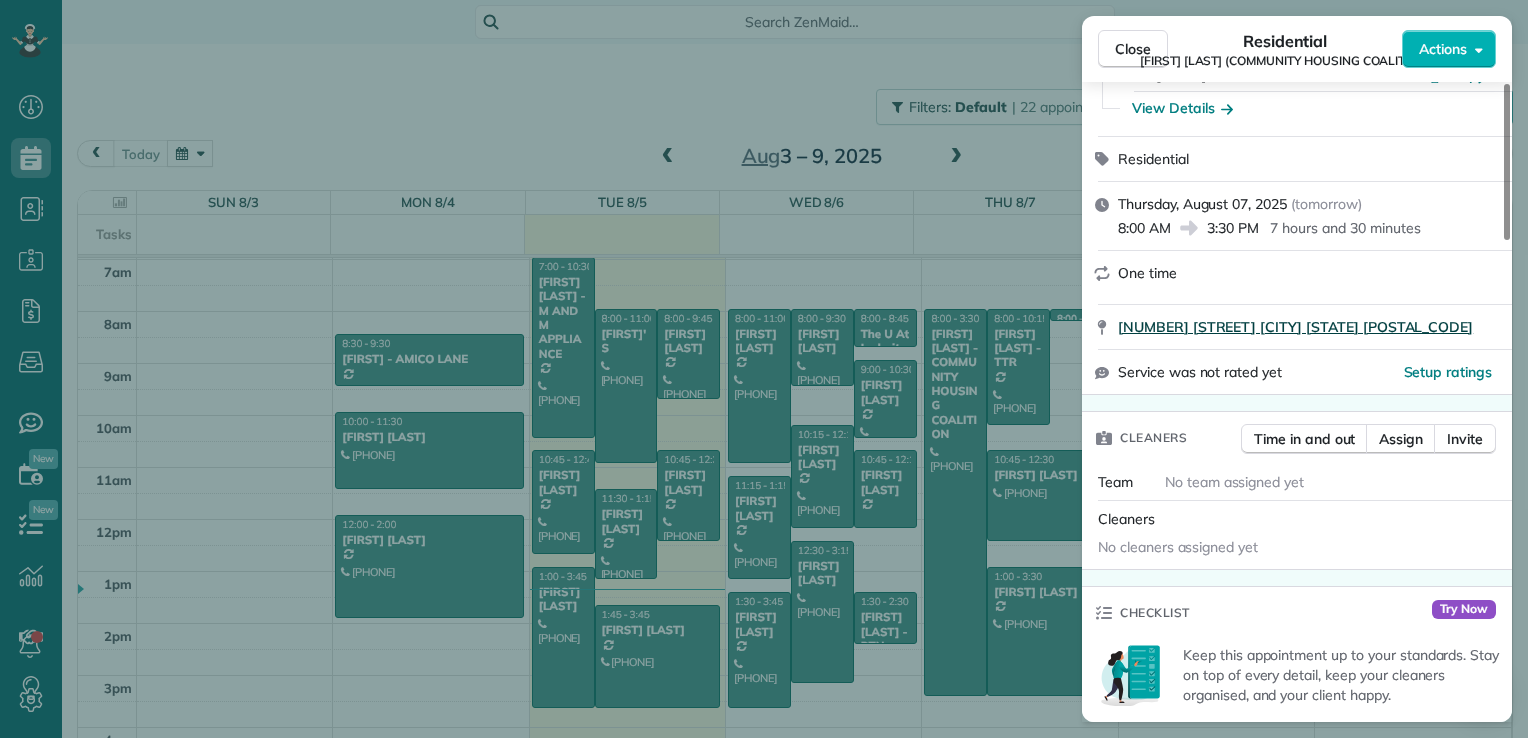 drag, startPoint x: 1460, startPoint y: 332, endPoint x: 1412, endPoint y: 330, distance: 48.04165 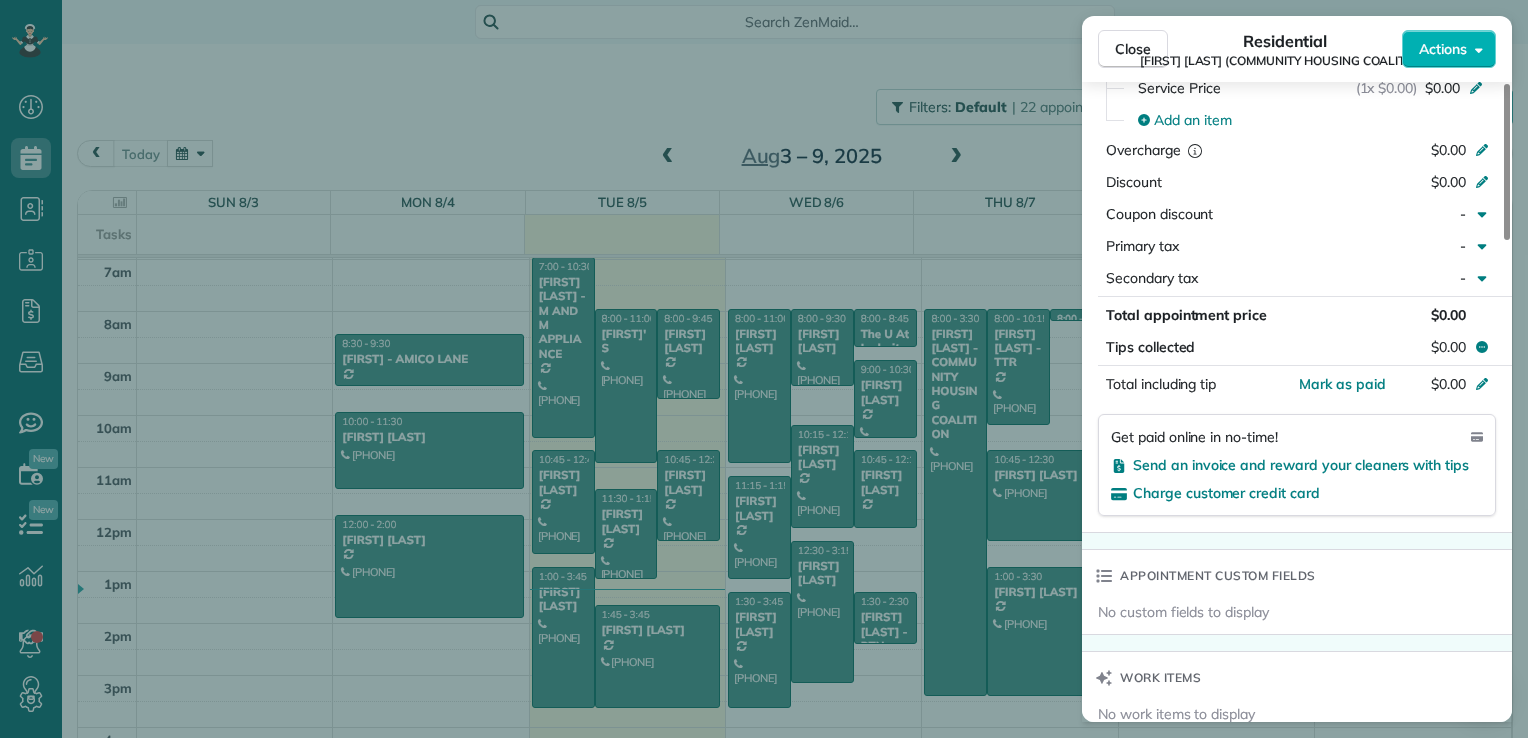 scroll, scrollTop: 1607, scrollLeft: 0, axis: vertical 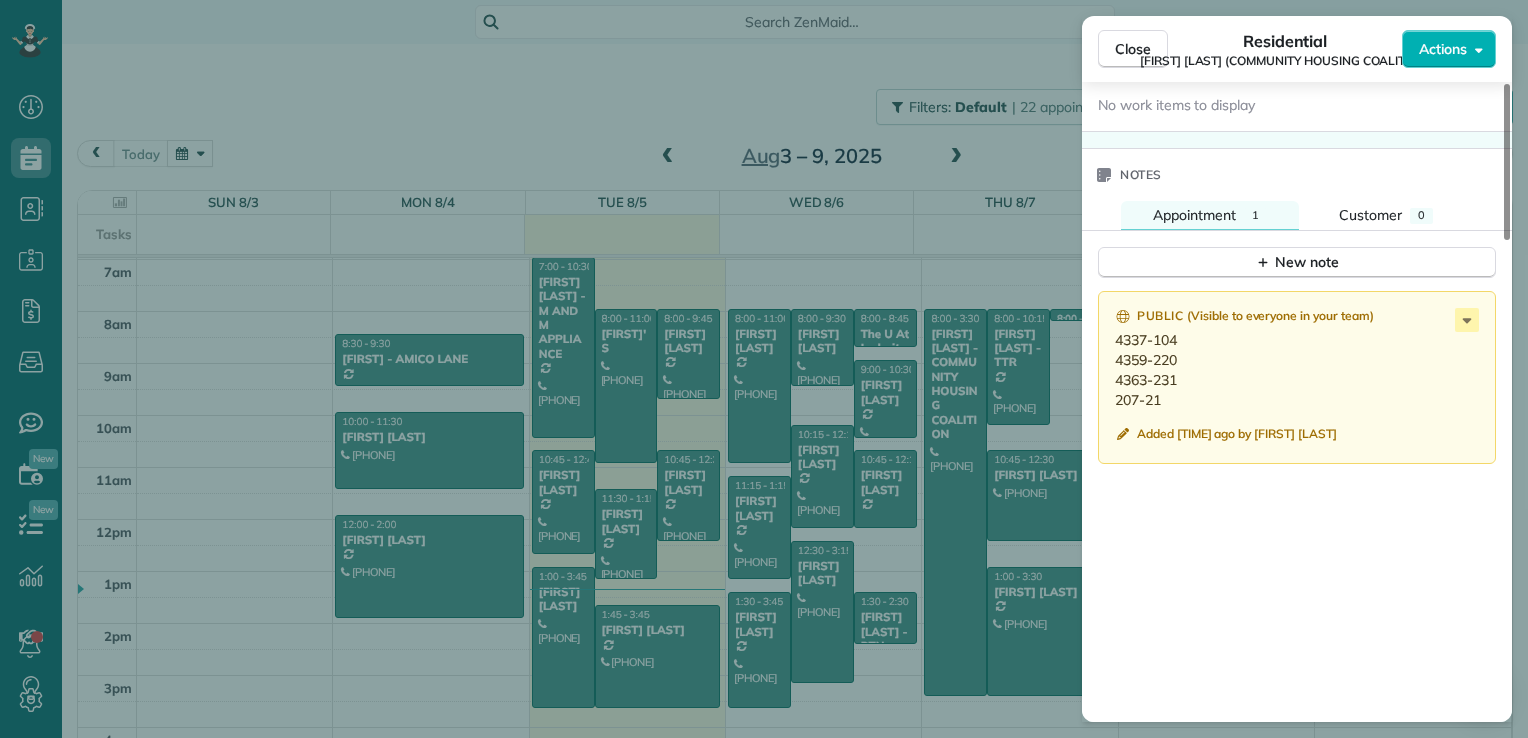 drag, startPoint x: 1113, startPoint y: 348, endPoint x: 1215, endPoint y: 403, distance: 115.88356 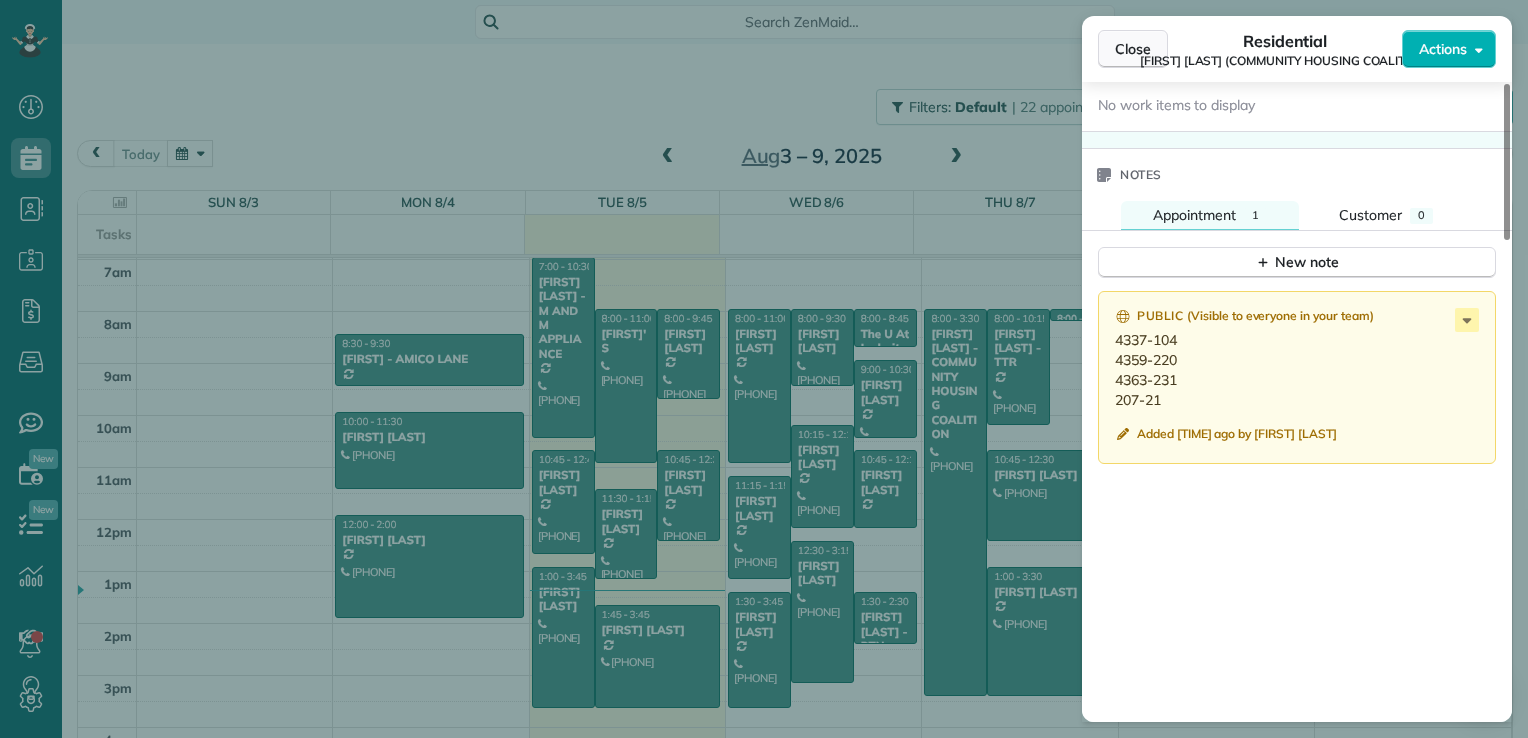 click on "Close" at bounding box center (1133, 49) 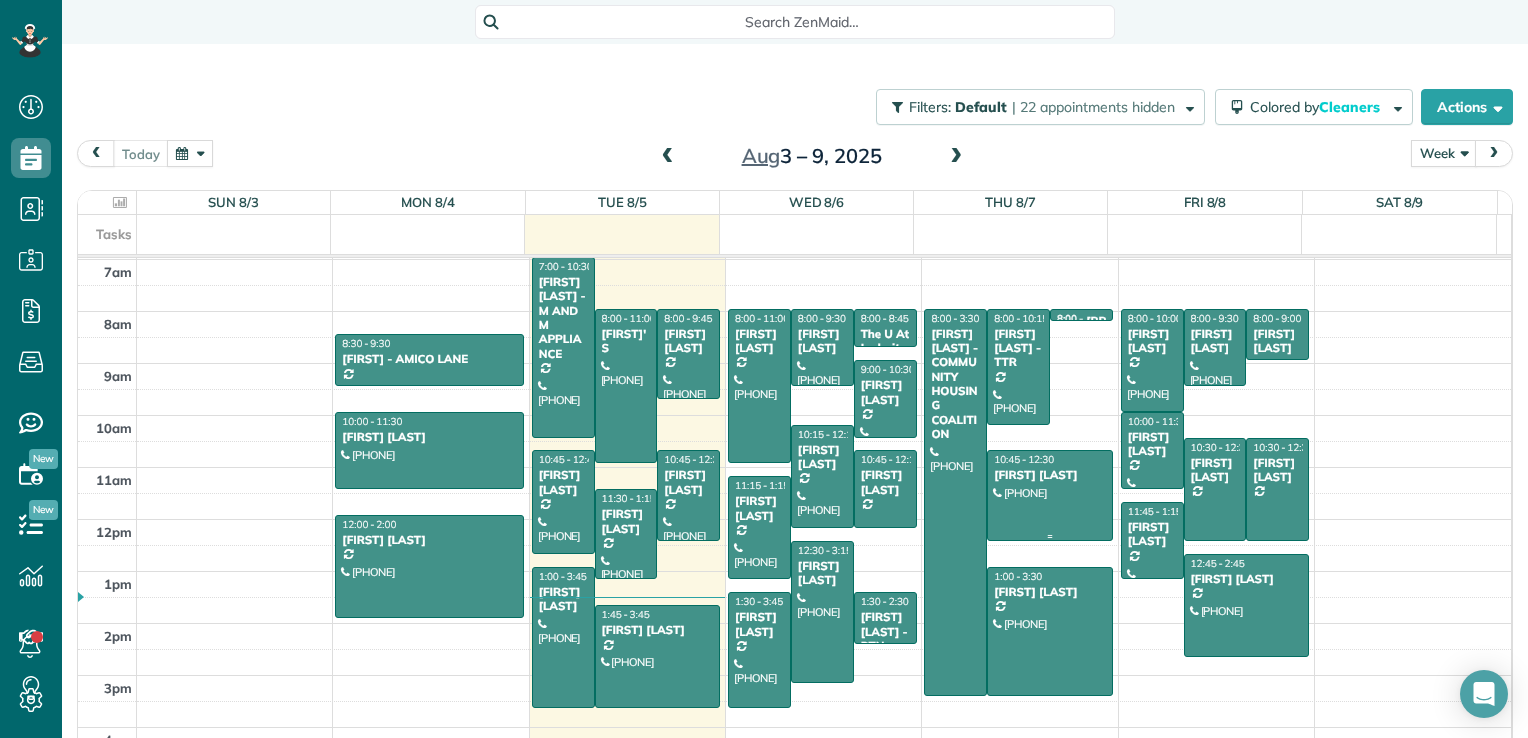 click at bounding box center (1050, 495) 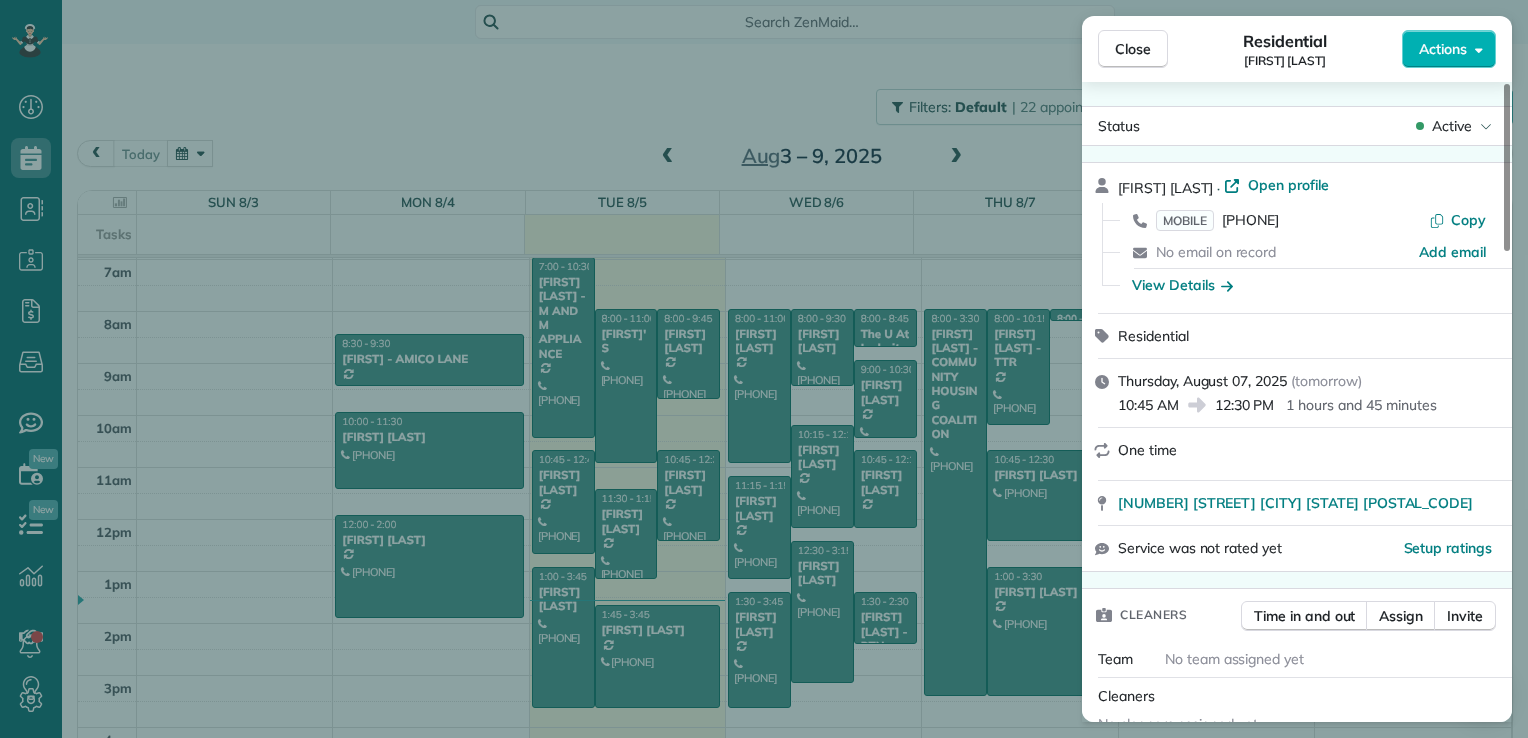 click on "Close" at bounding box center [1133, 49] 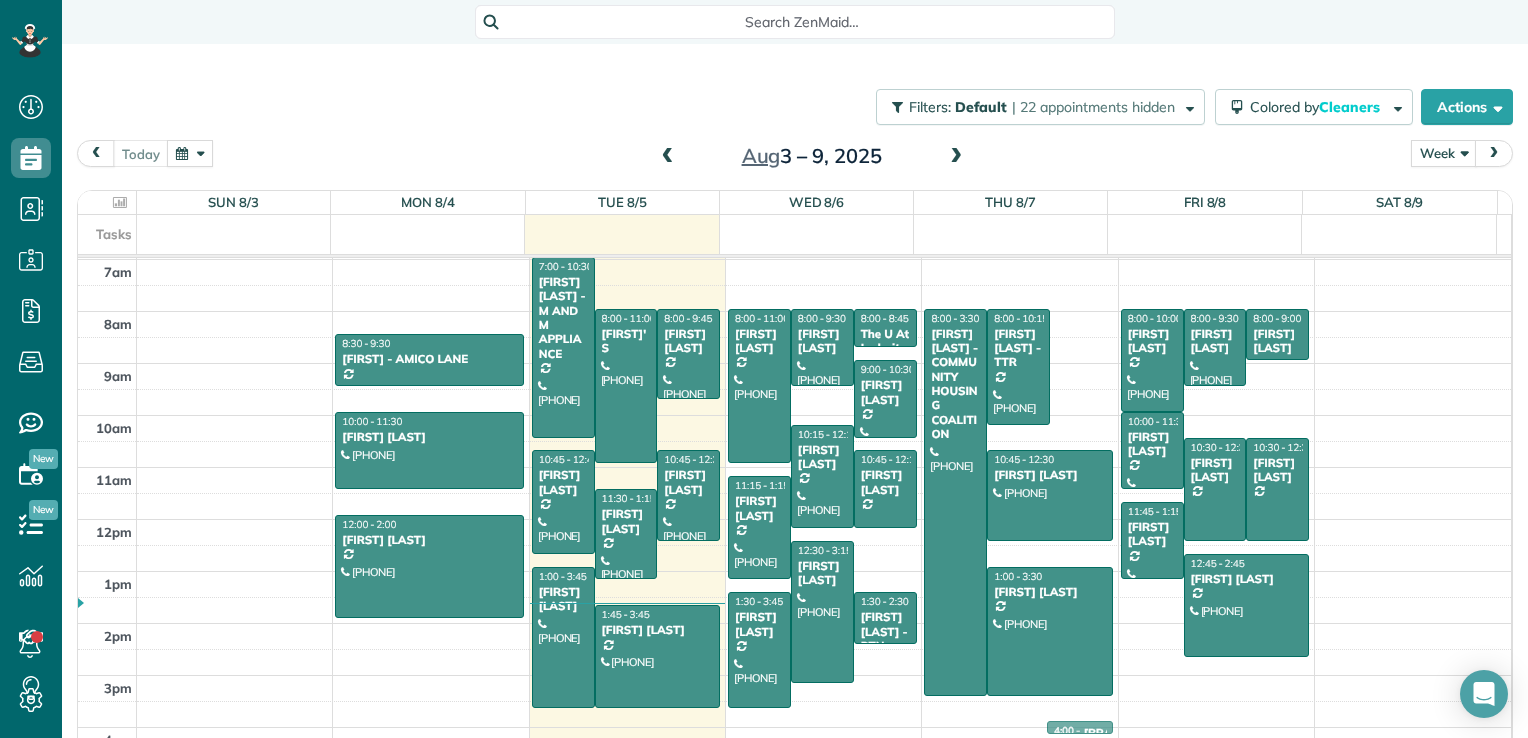 drag, startPoint x: 1080, startPoint y: 310, endPoint x: 1062, endPoint y: 721, distance: 411.39398 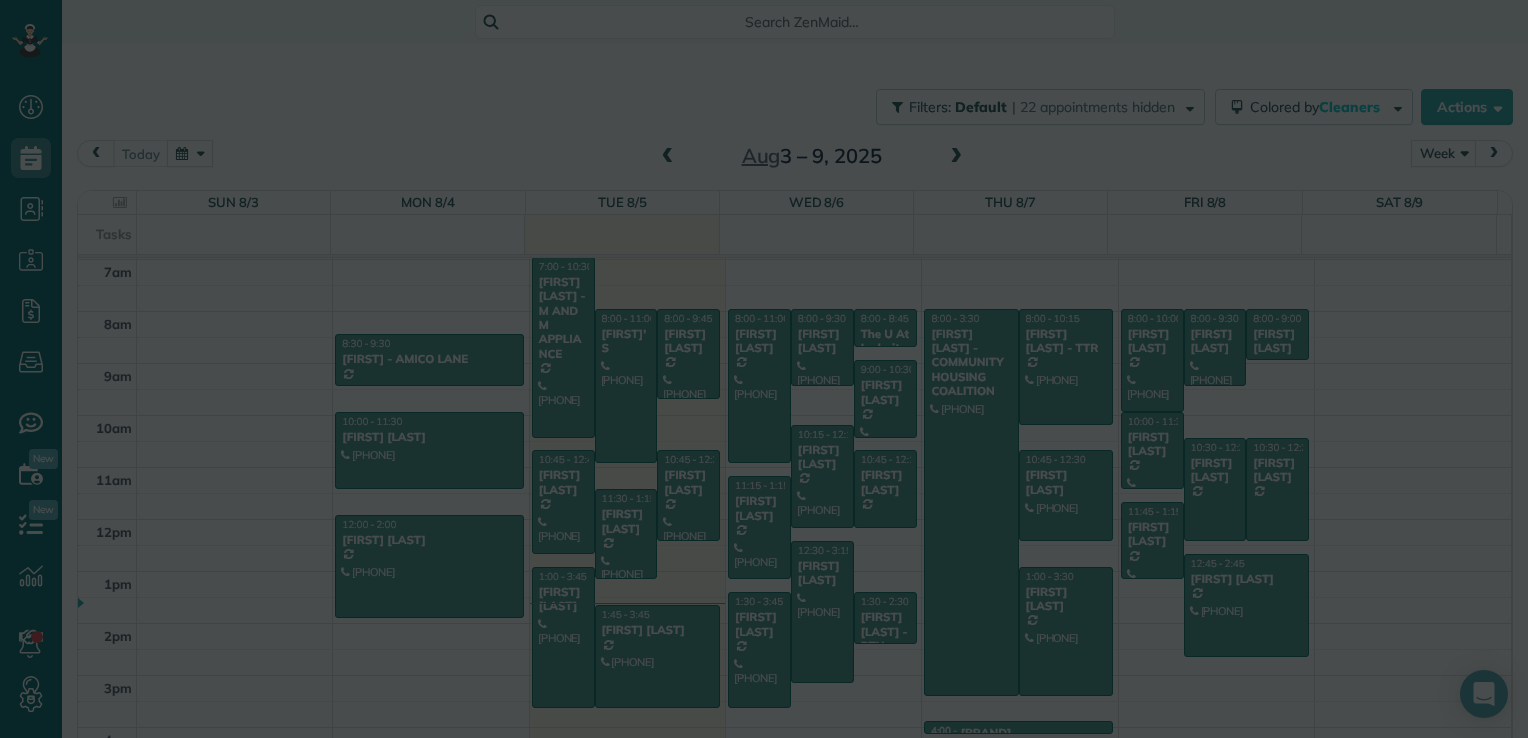 scroll, scrollTop: 361, scrollLeft: 0, axis: vertical 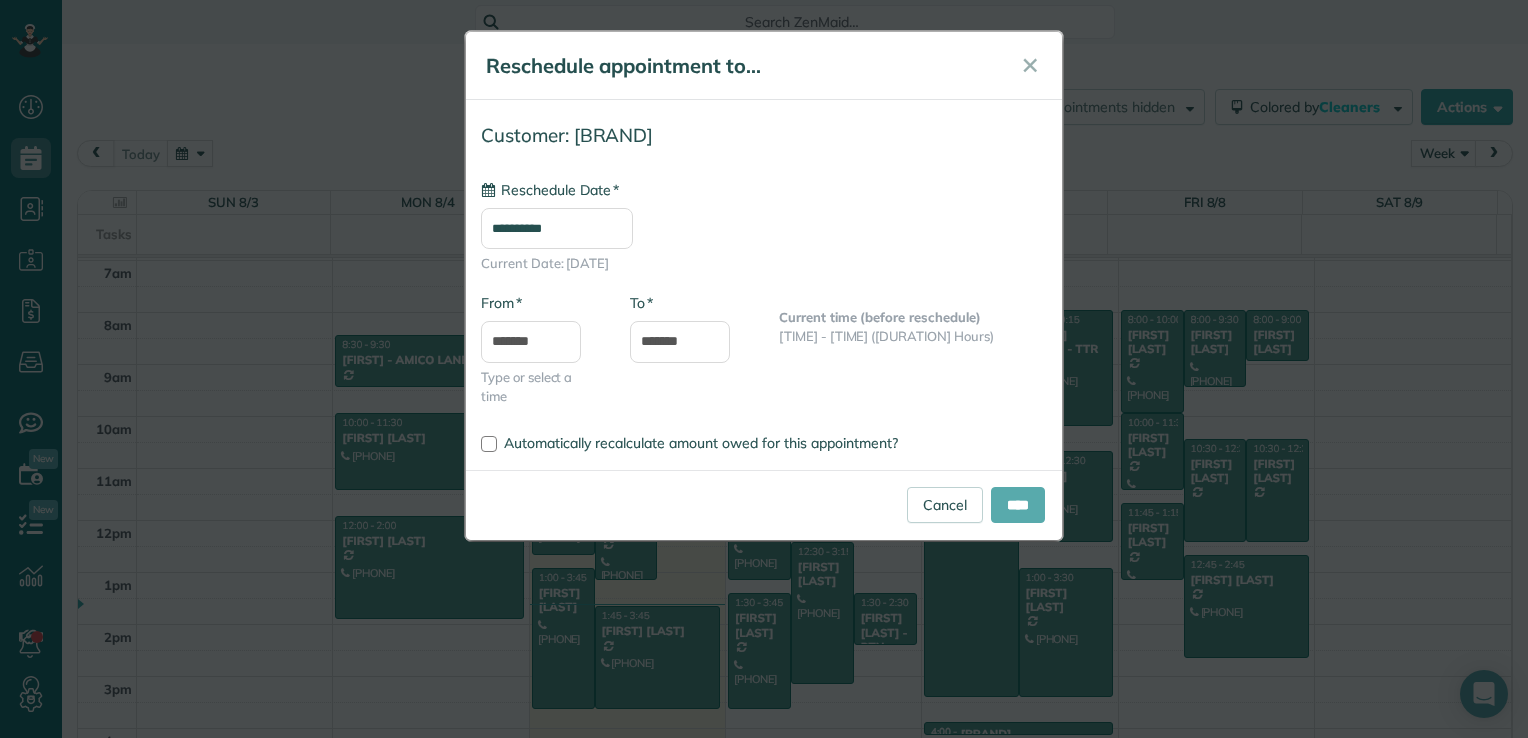 type on "**********" 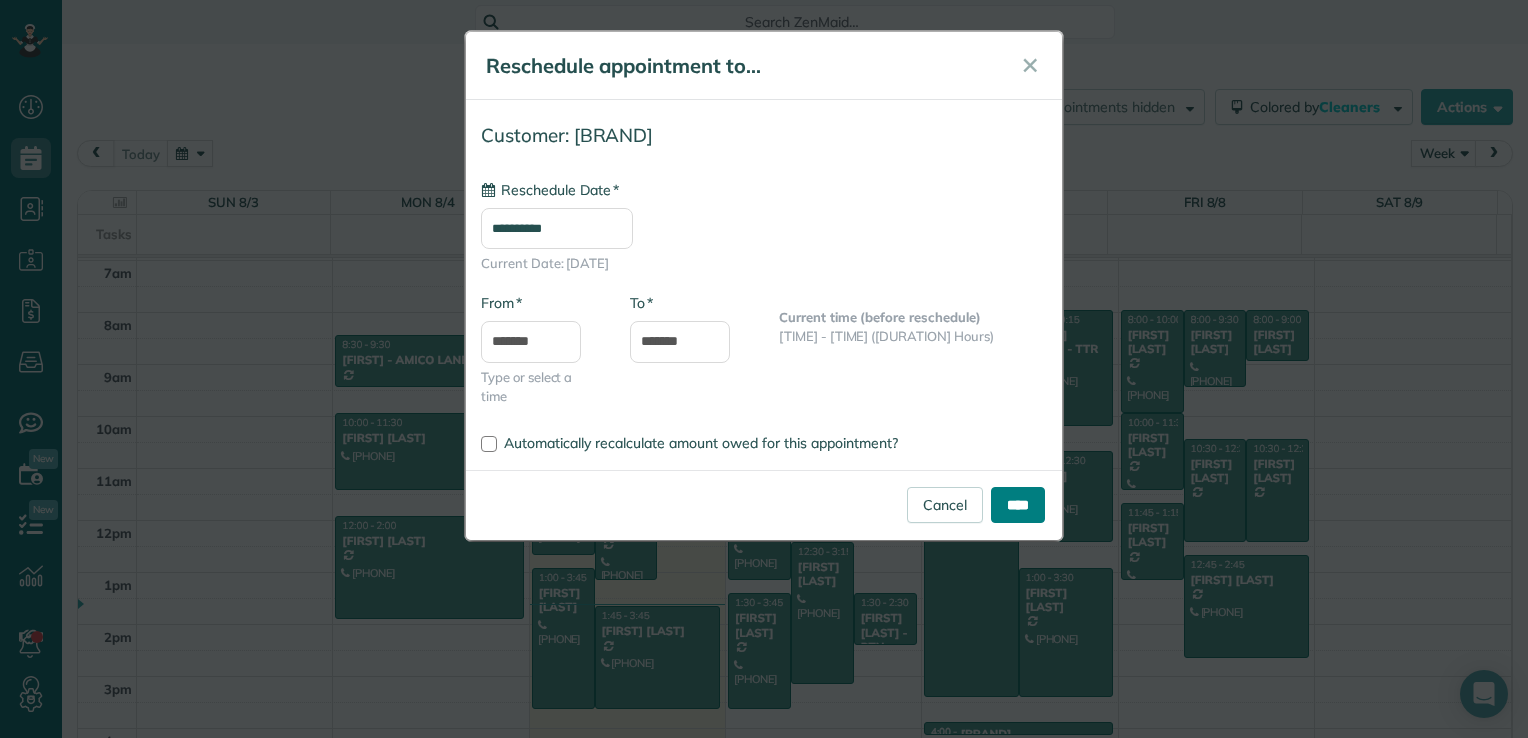 click on "****" at bounding box center [1018, 505] 